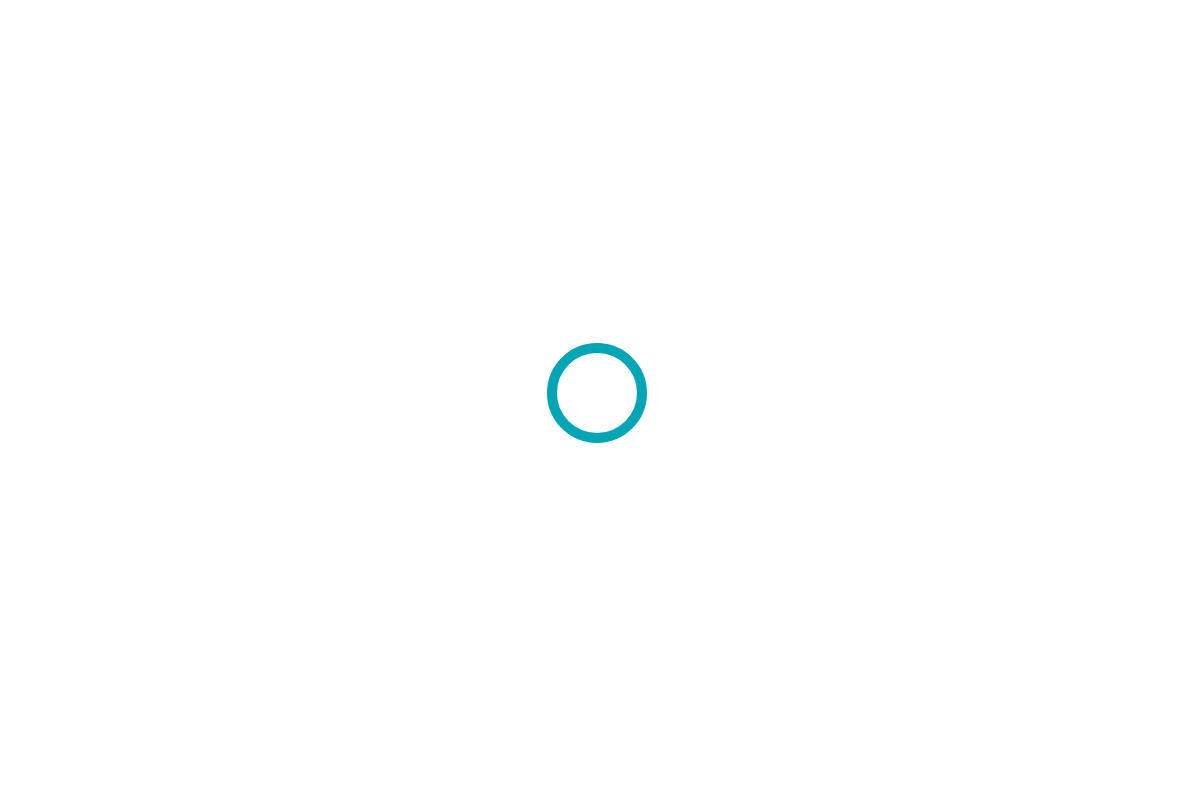 scroll, scrollTop: 0, scrollLeft: 0, axis: both 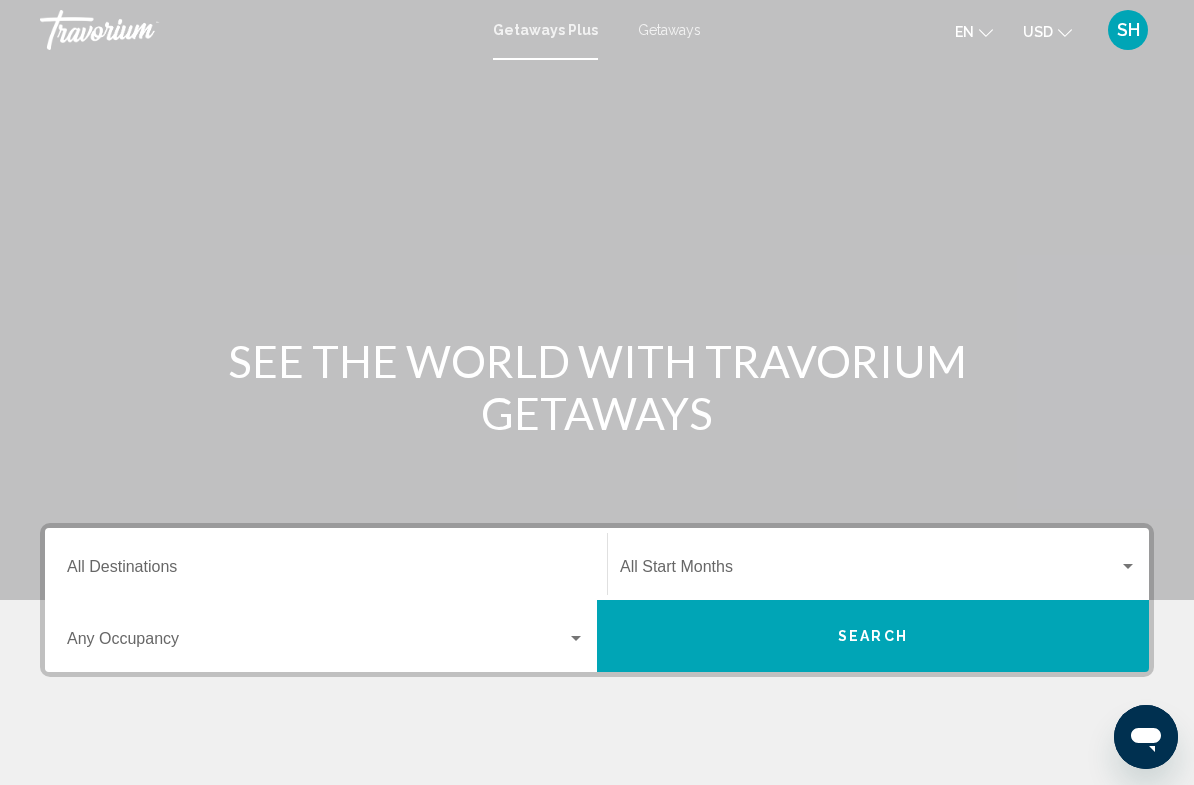 click on "Getaways" at bounding box center (669, 30) 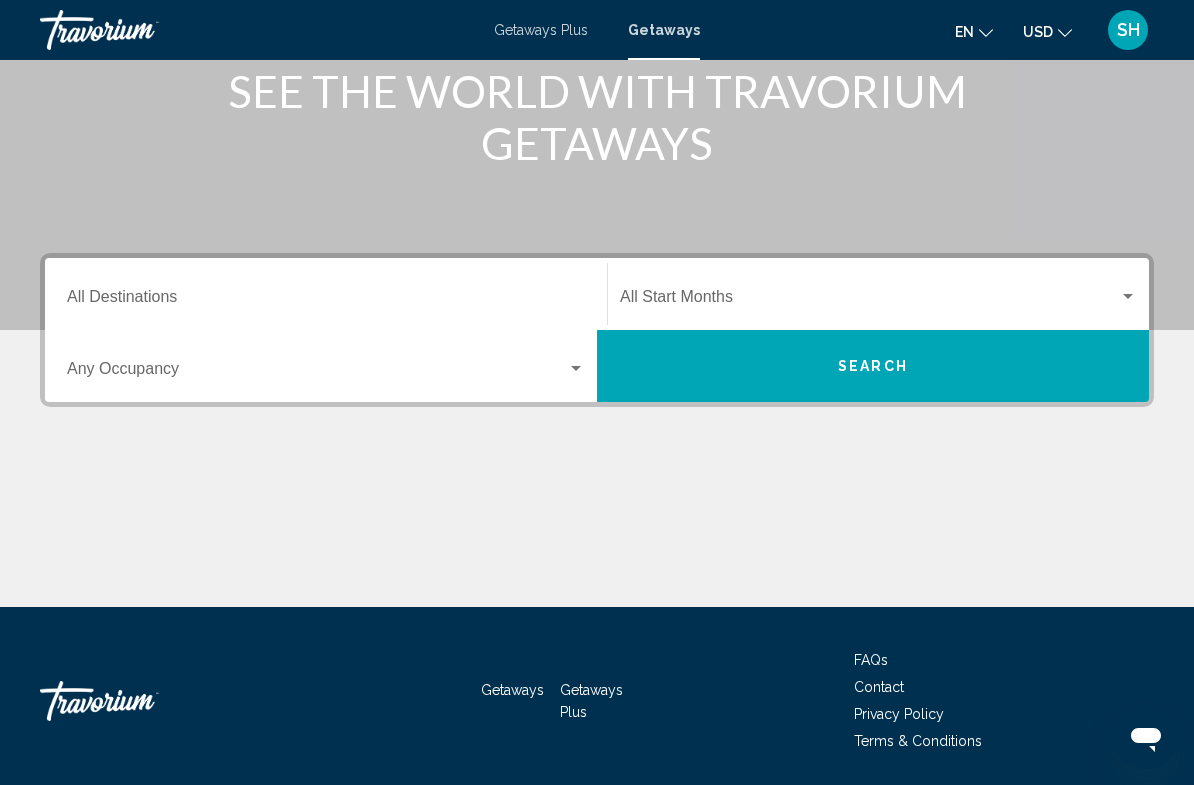 click on "Destination All Destinations" at bounding box center [326, 301] 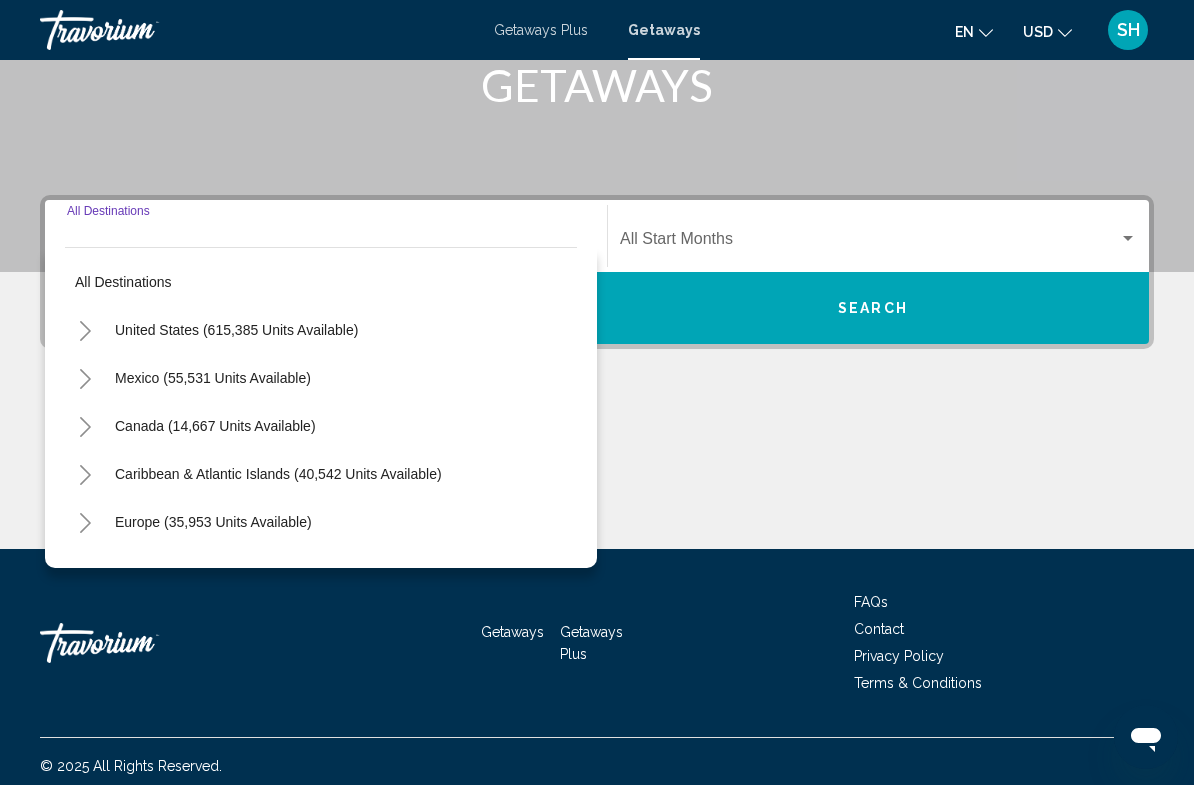 scroll, scrollTop: 332, scrollLeft: 0, axis: vertical 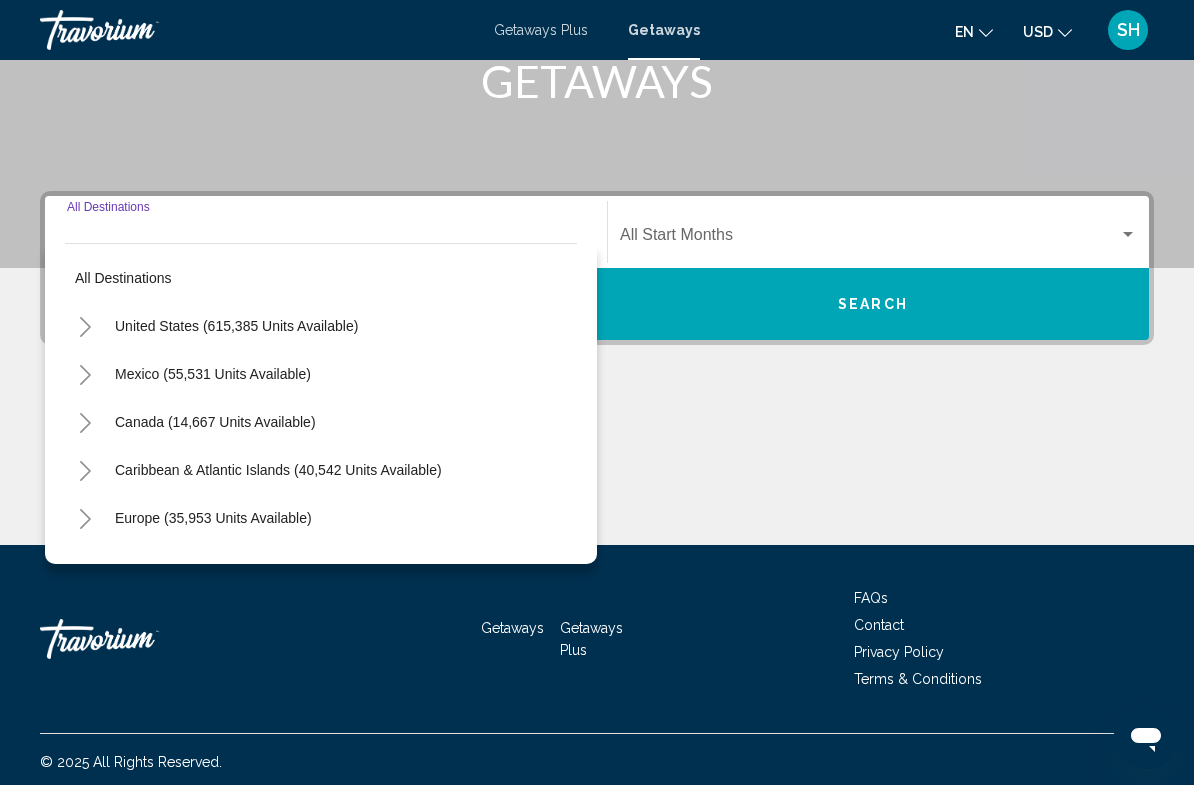click at bounding box center [869, 239] 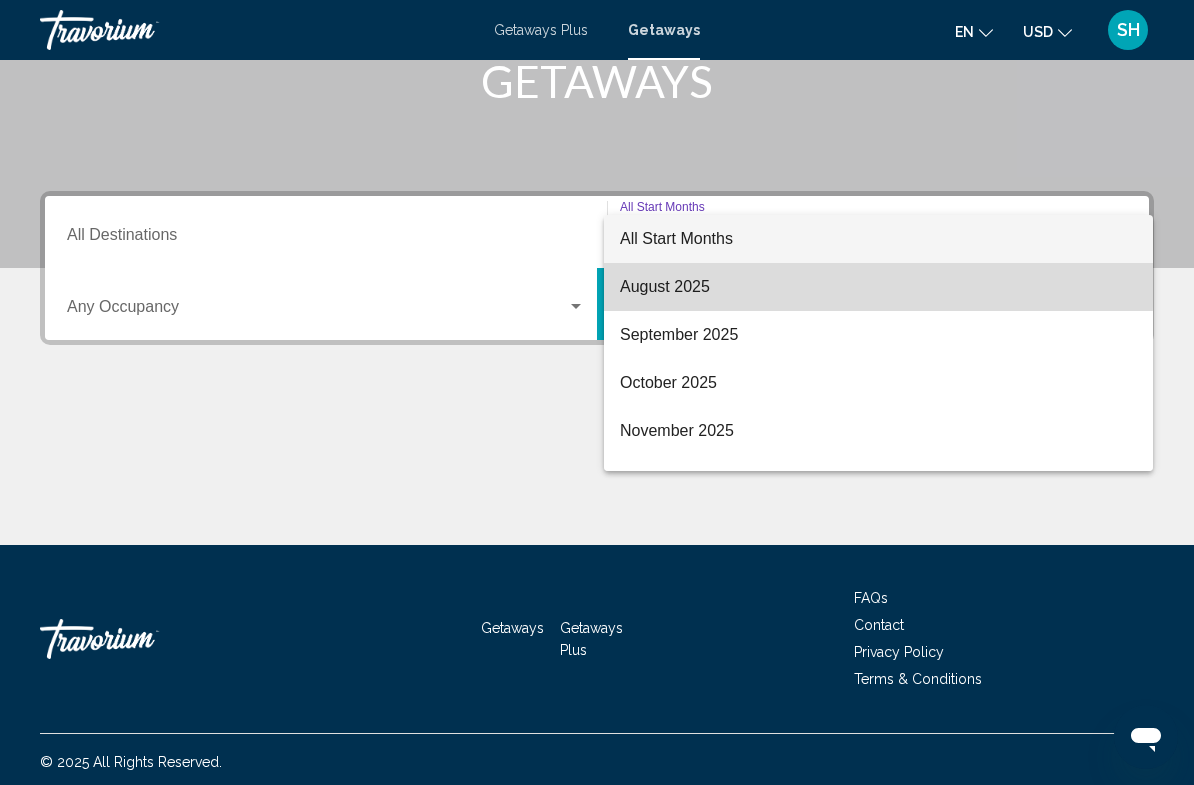 click on "August 2025" at bounding box center (878, 287) 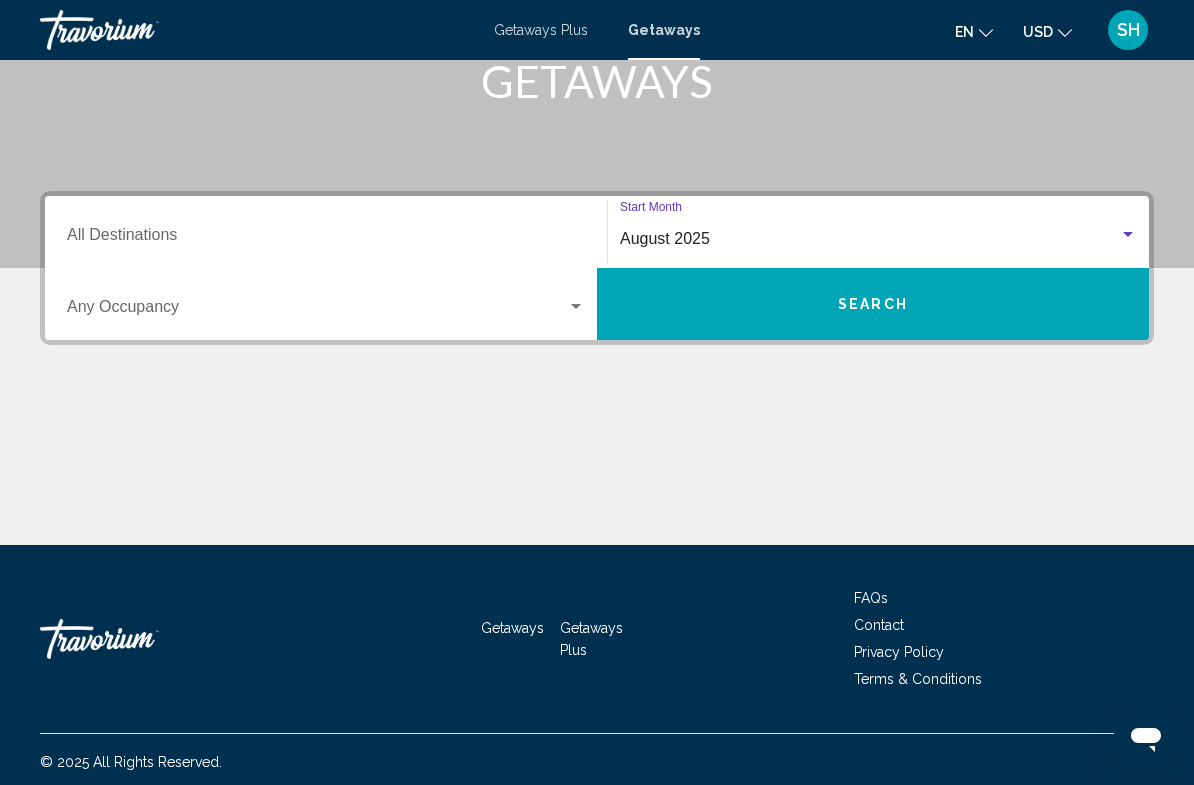 click at bounding box center [576, 306] 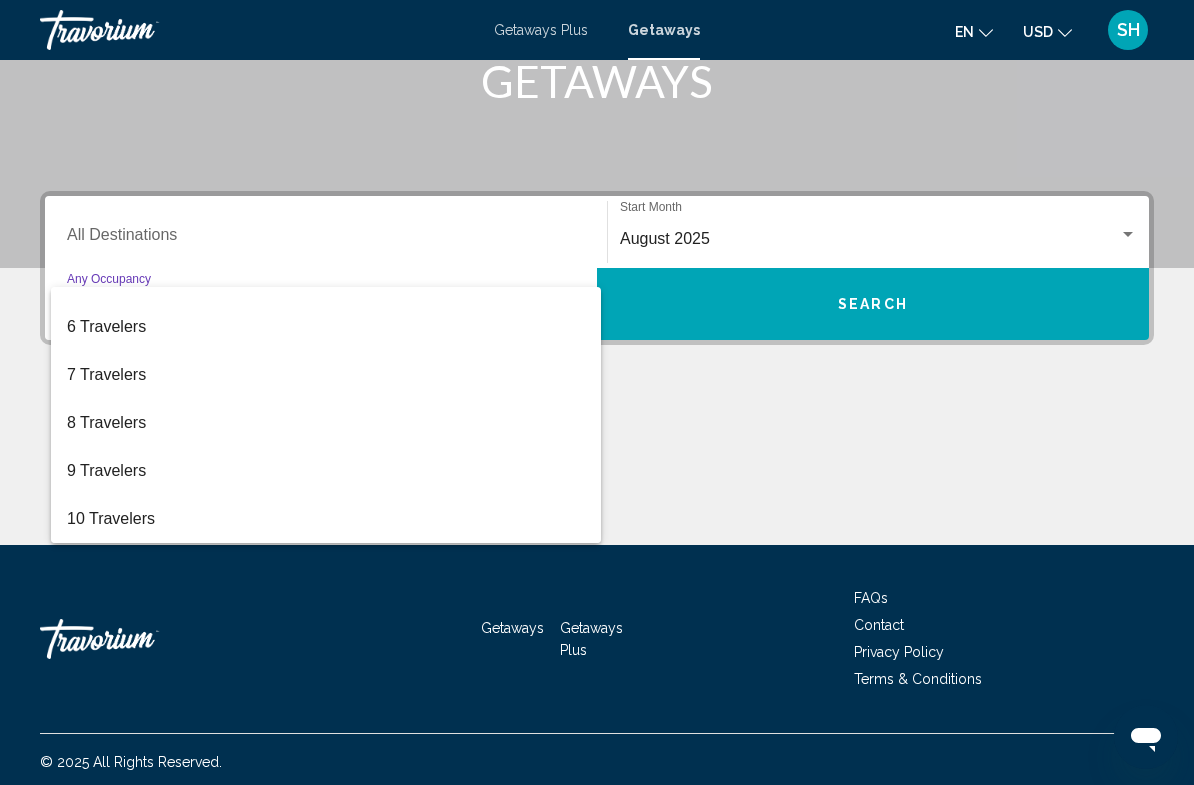 scroll, scrollTop: 224, scrollLeft: 0, axis: vertical 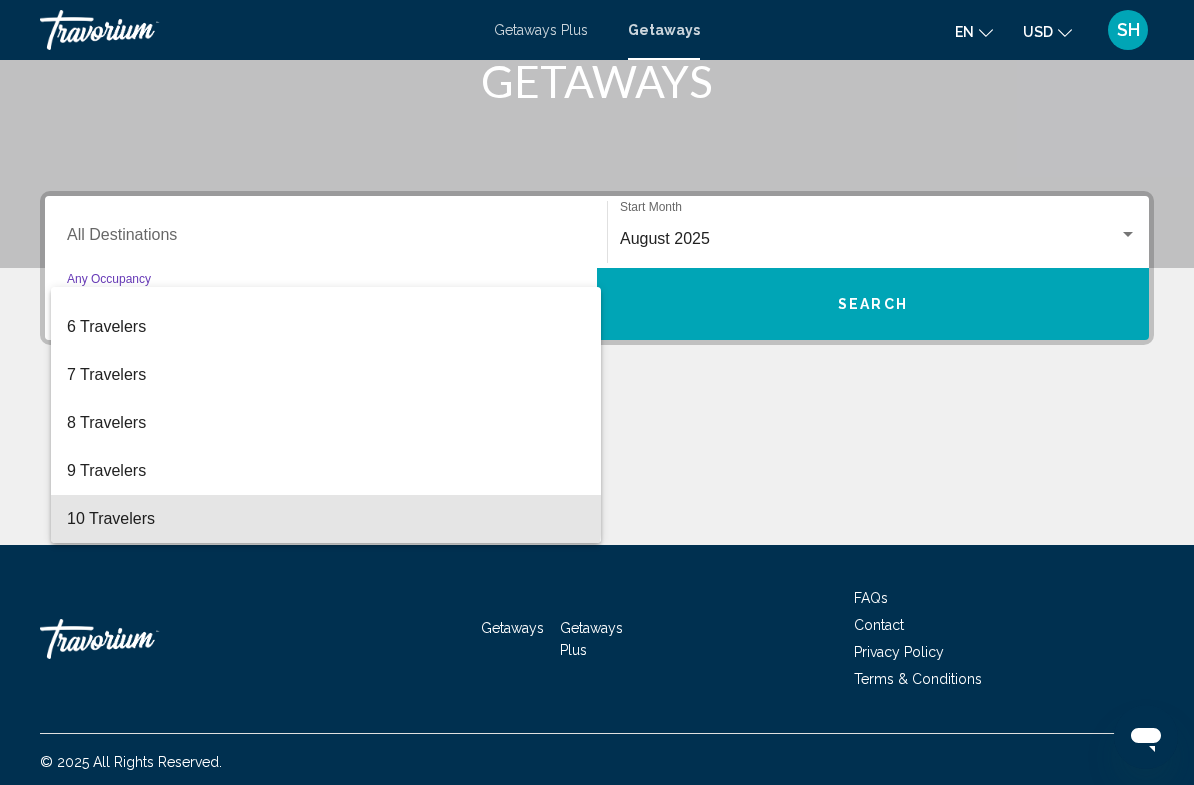 click on "10 Travelers" at bounding box center [326, 519] 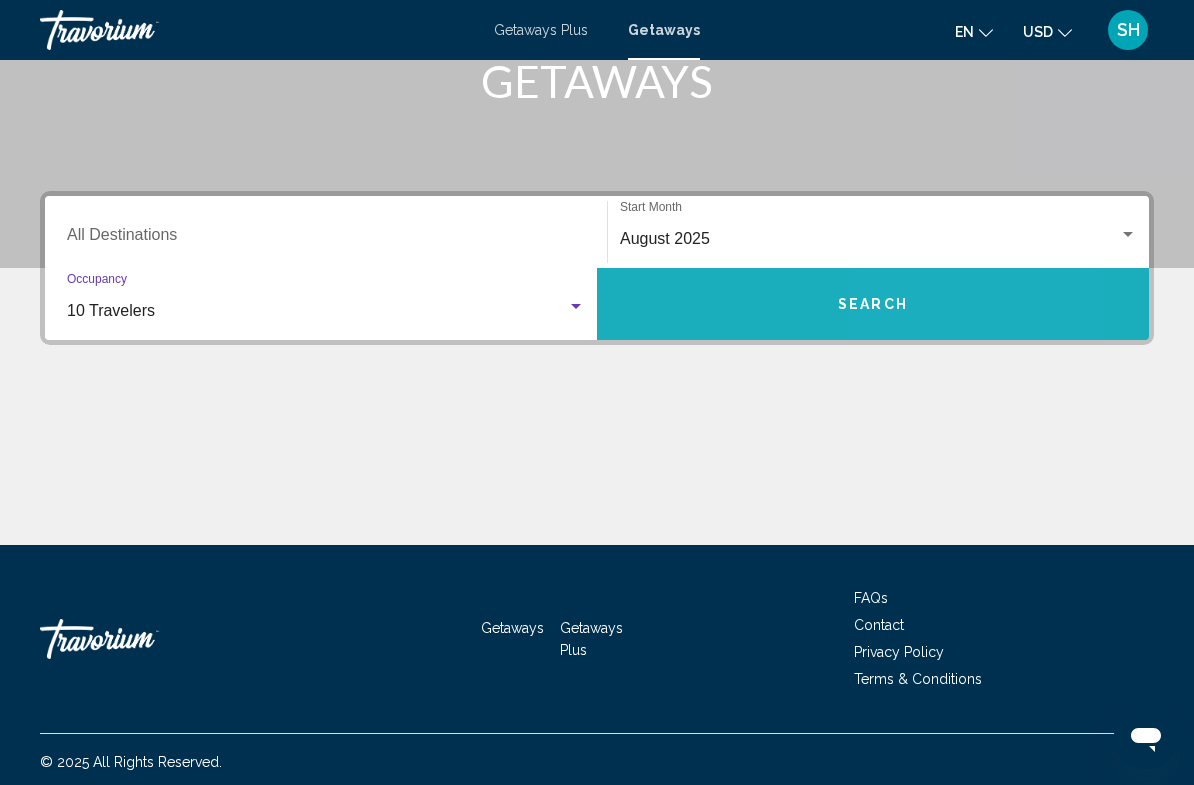 click on "Search" at bounding box center [873, 304] 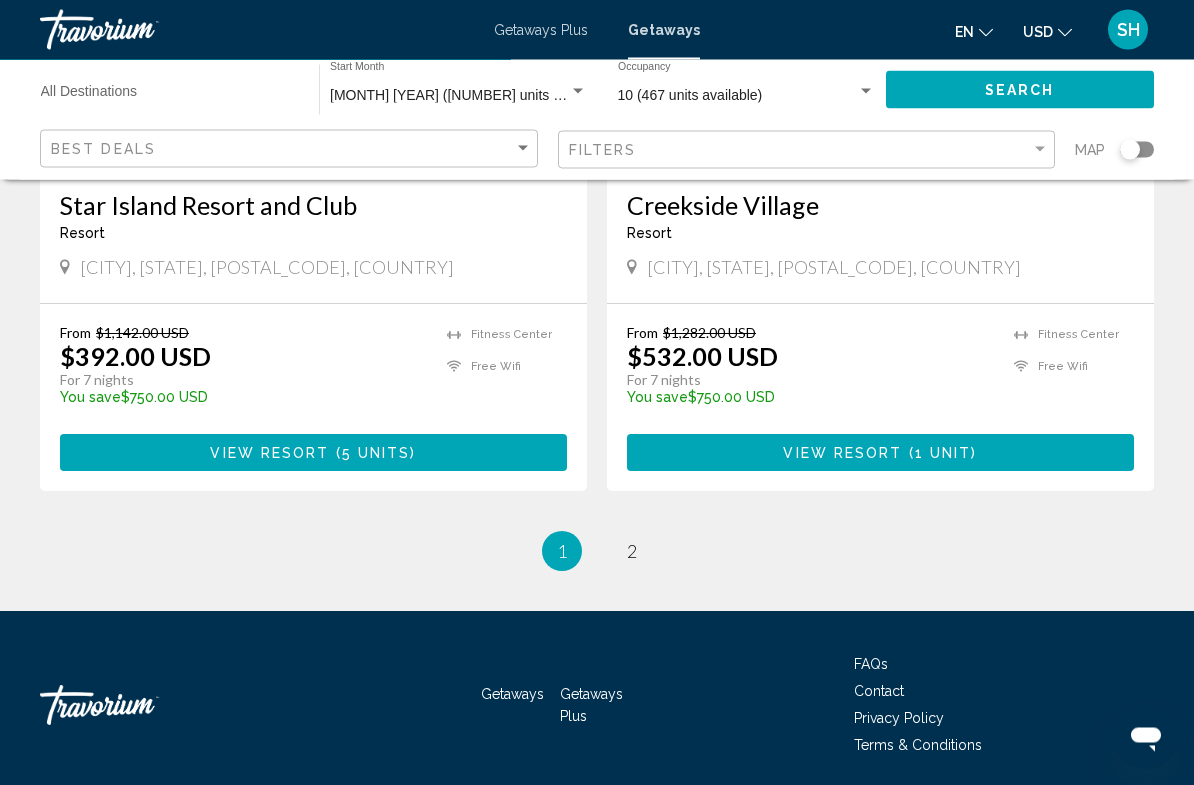 scroll, scrollTop: 3984, scrollLeft: 0, axis: vertical 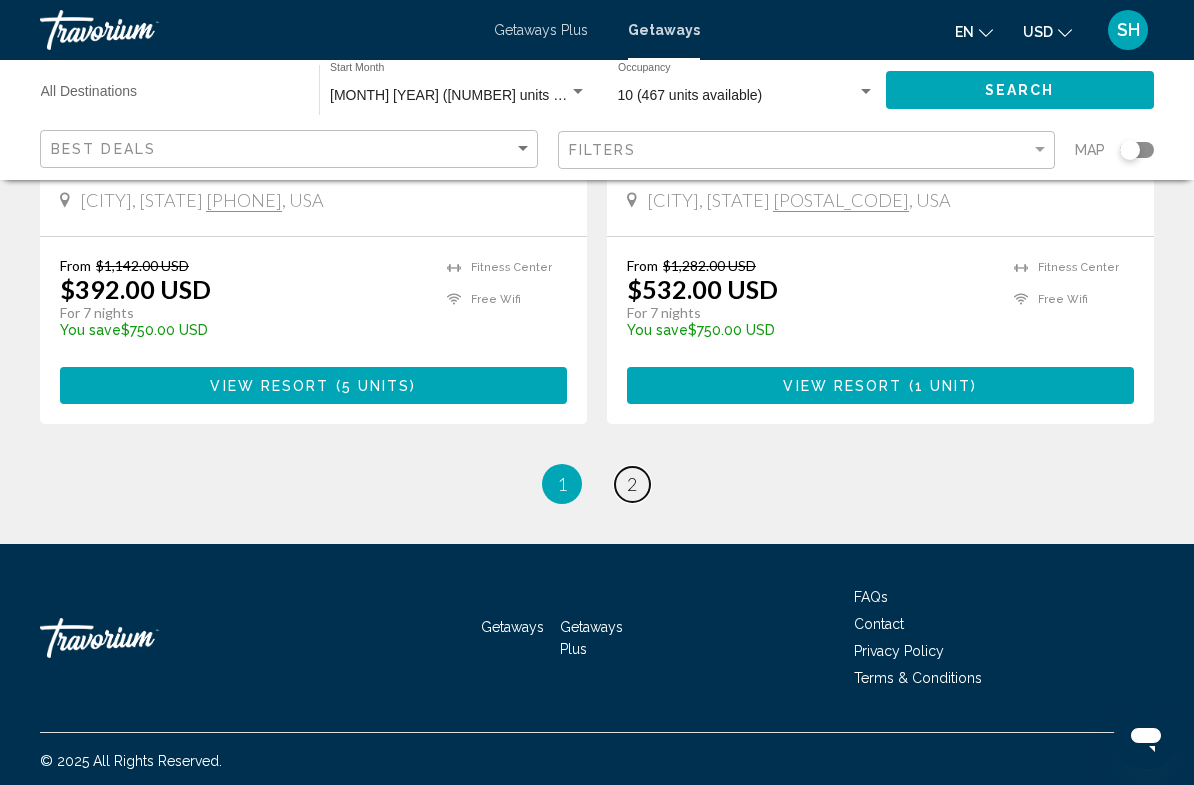 click on "2" at bounding box center [632, 484] 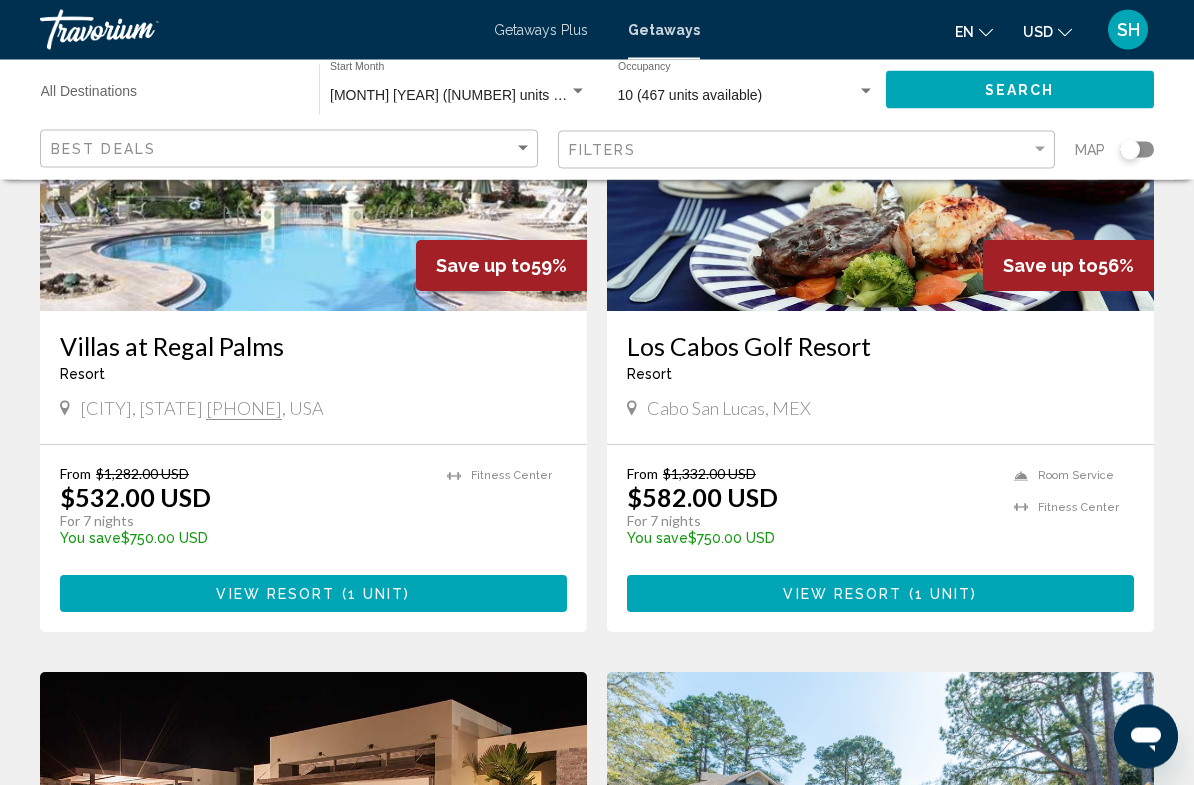 scroll, scrollTop: 0, scrollLeft: 0, axis: both 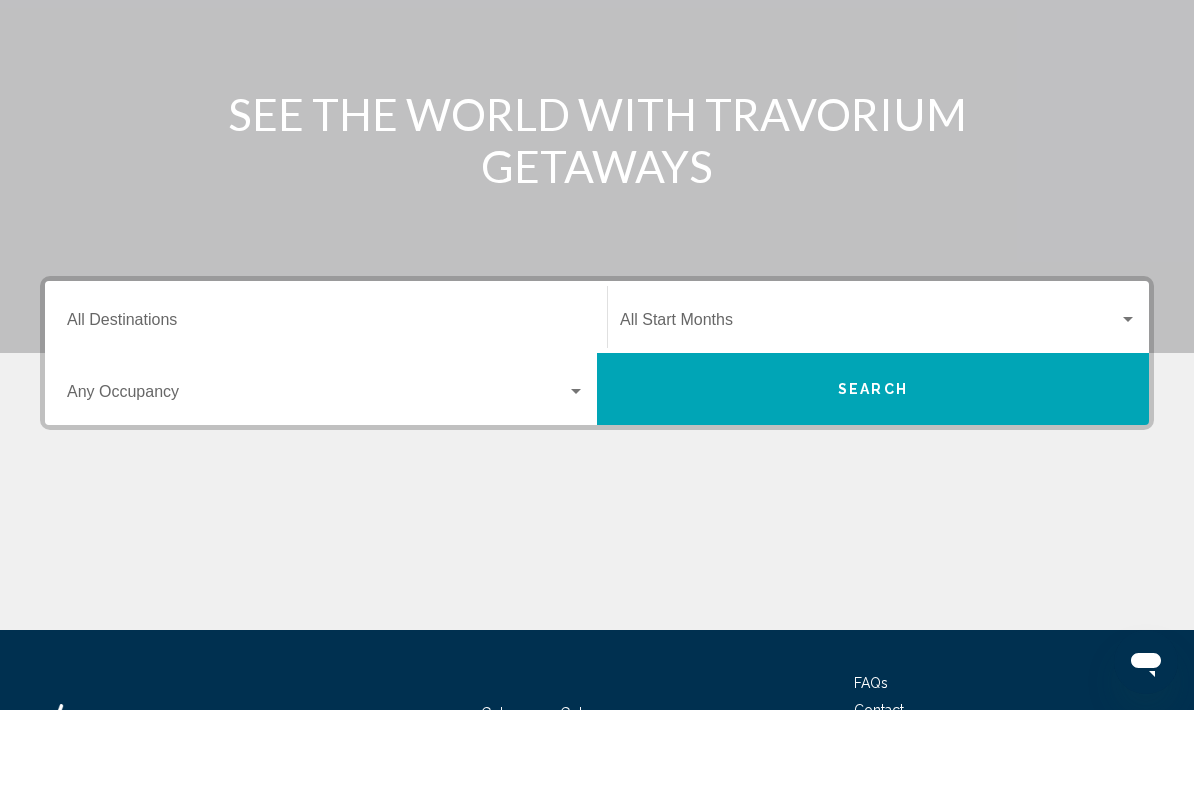 click at bounding box center [869, 399] 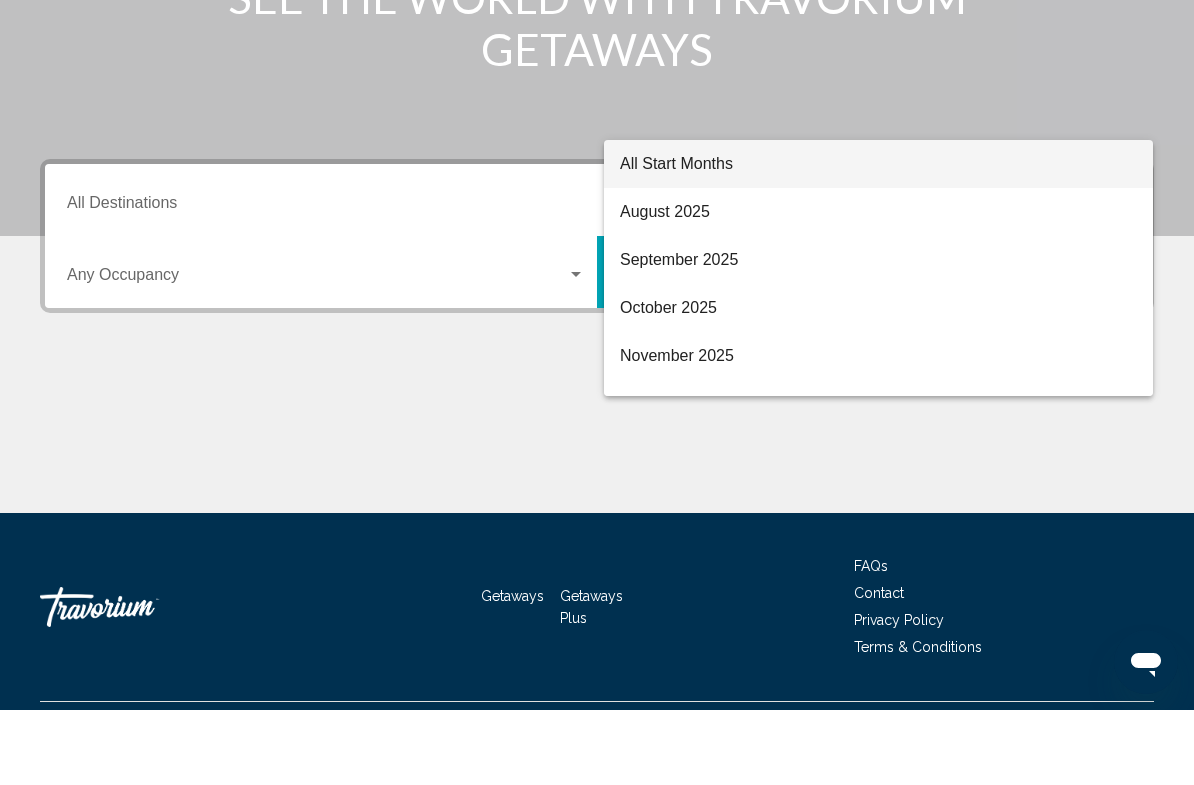 scroll, scrollTop: 337, scrollLeft: 0, axis: vertical 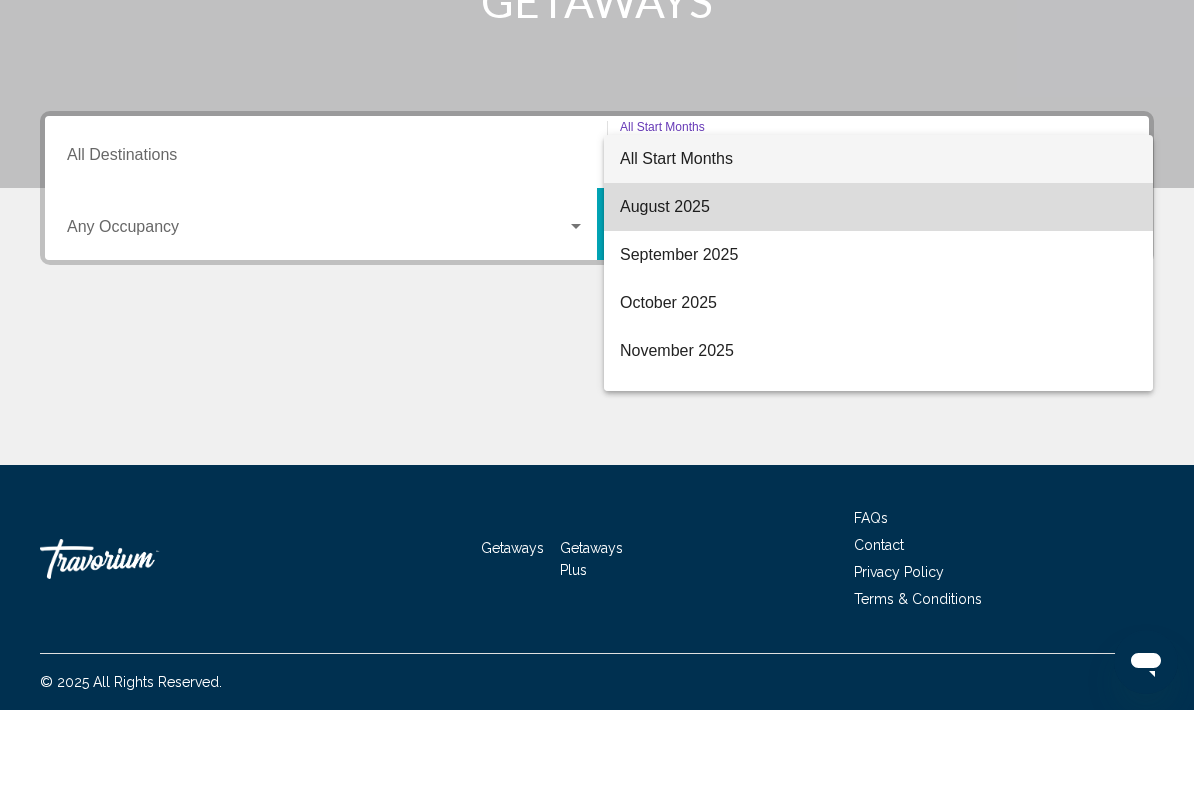 click on "August 2025" at bounding box center (878, 282) 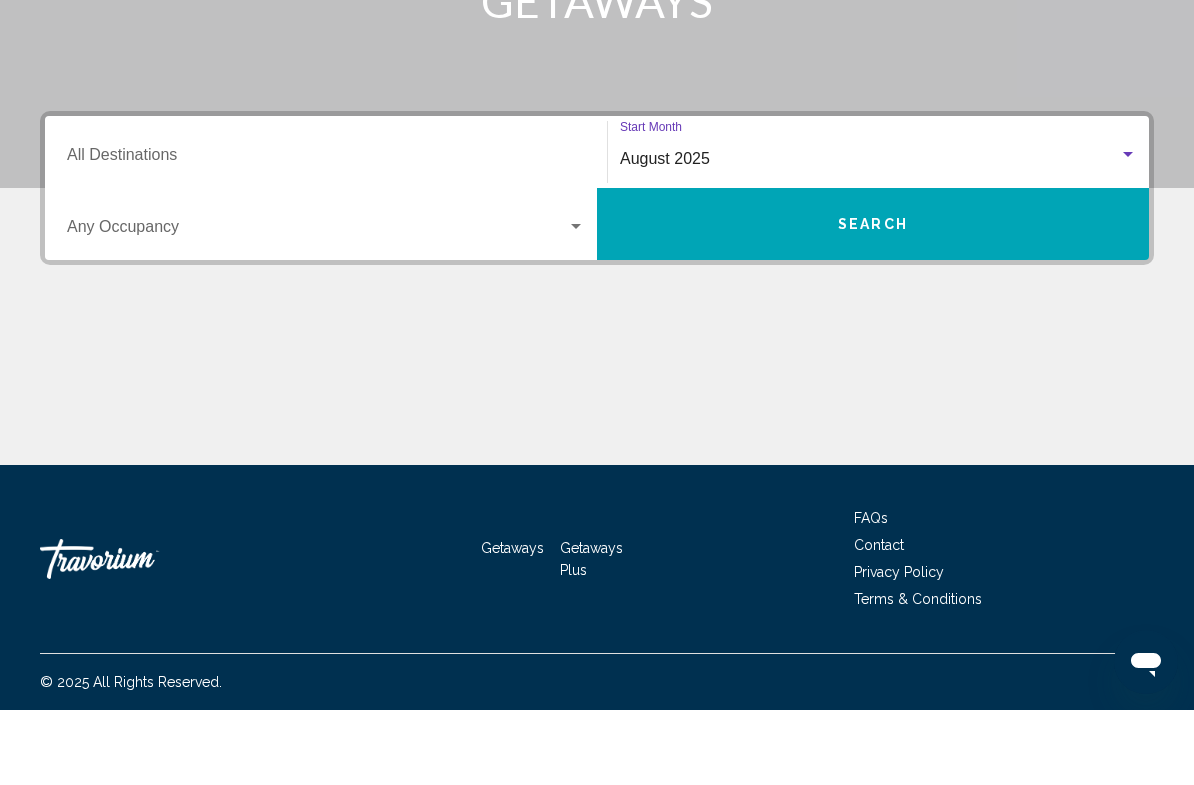 click at bounding box center [317, 306] 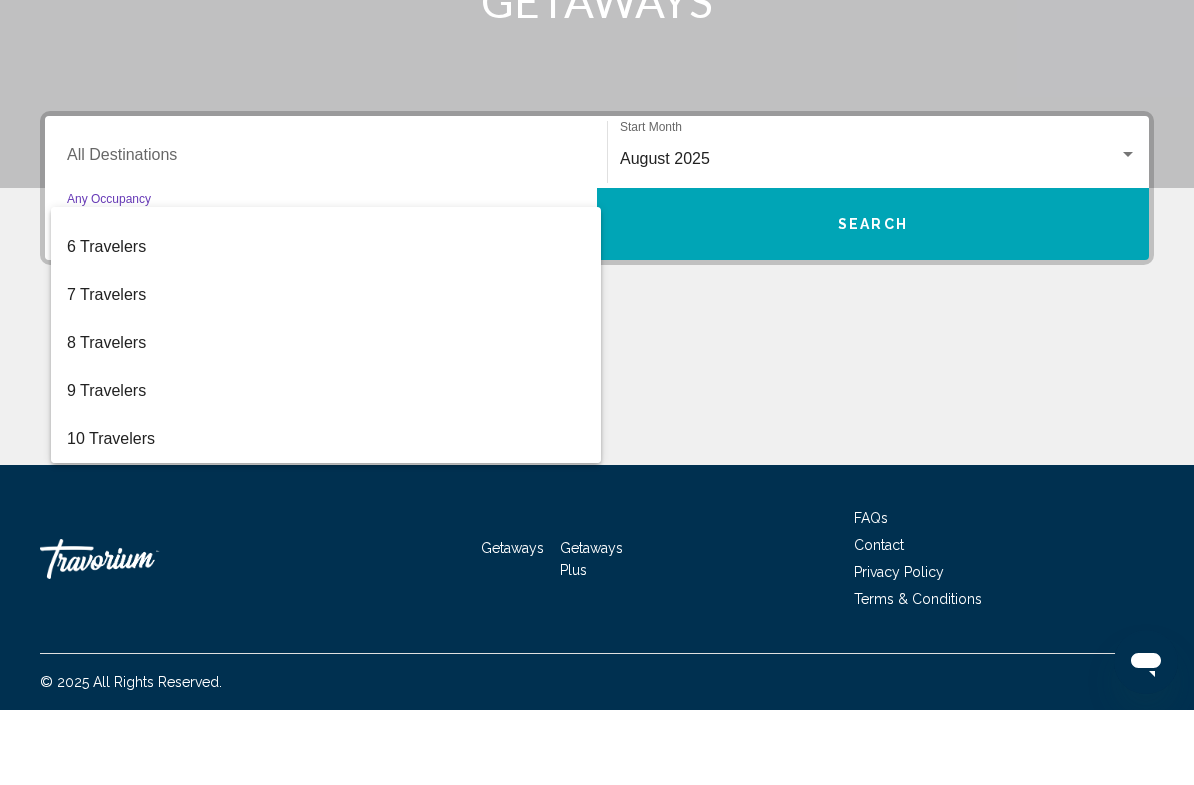 scroll, scrollTop: 224, scrollLeft: 0, axis: vertical 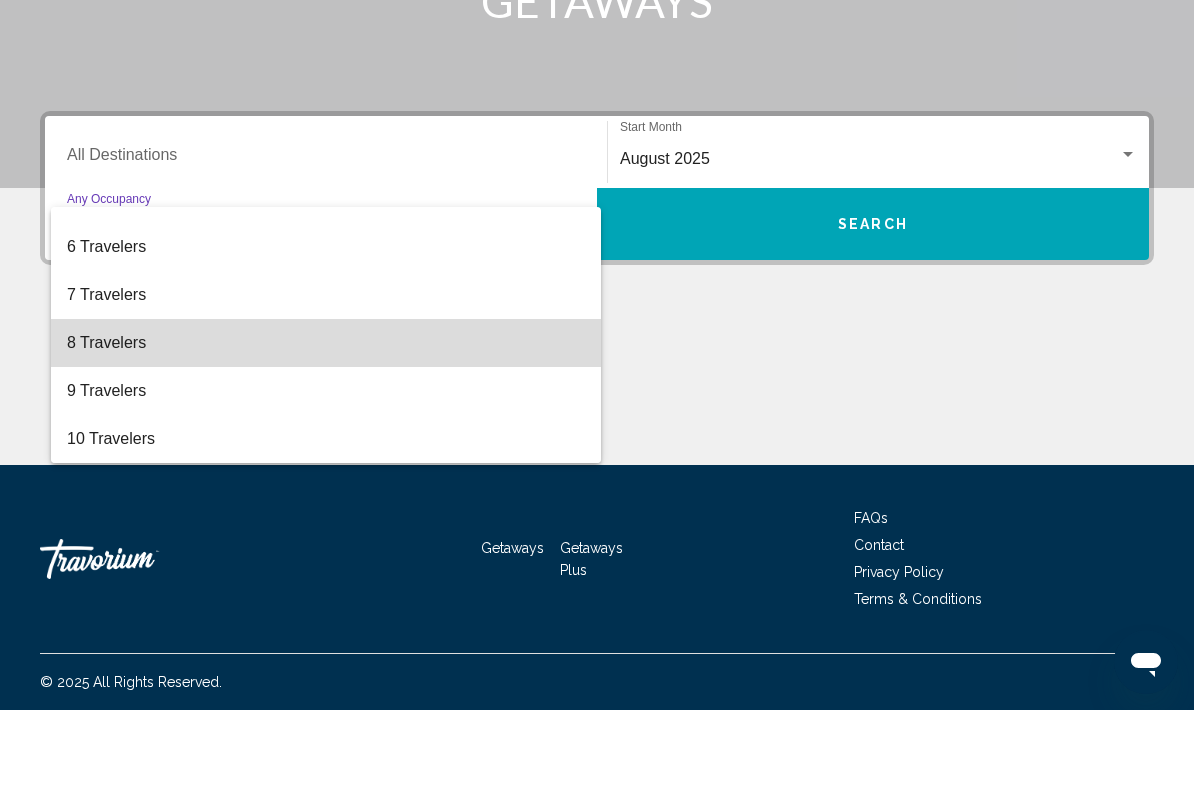 click on "8 Travelers" at bounding box center [326, 418] 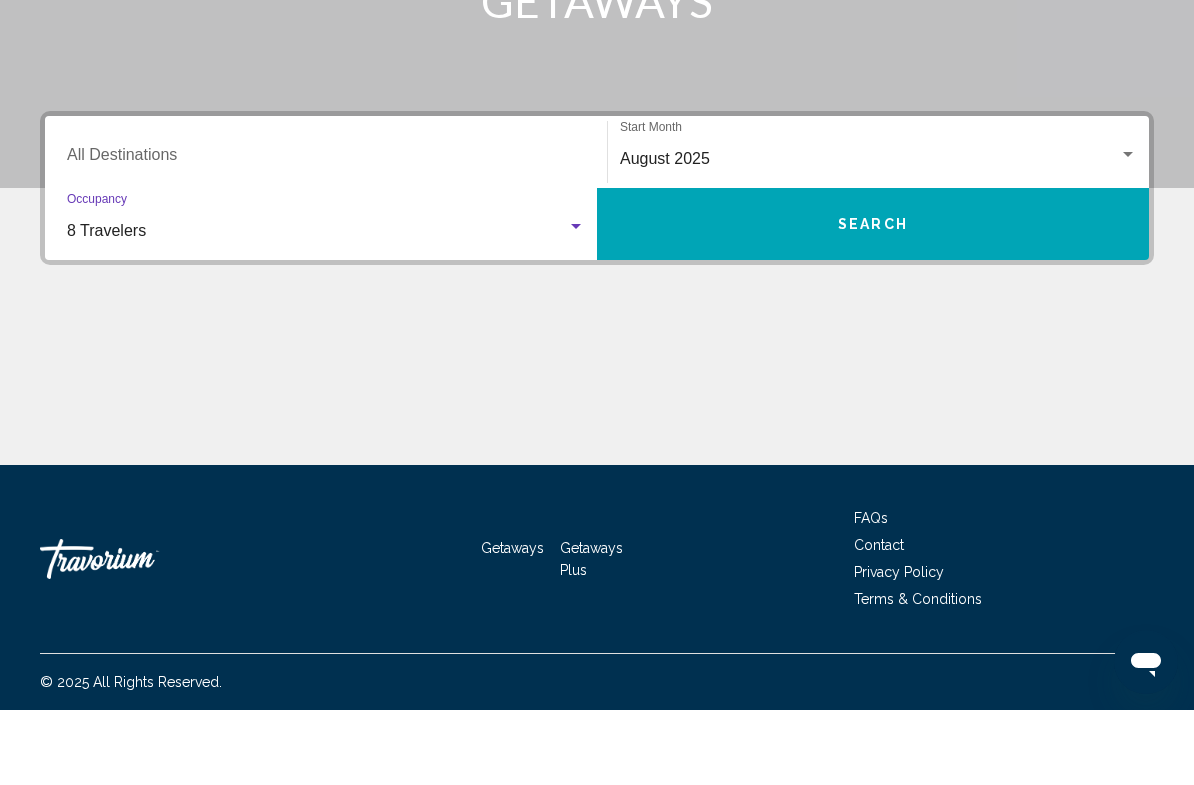click on "Search" at bounding box center [873, 300] 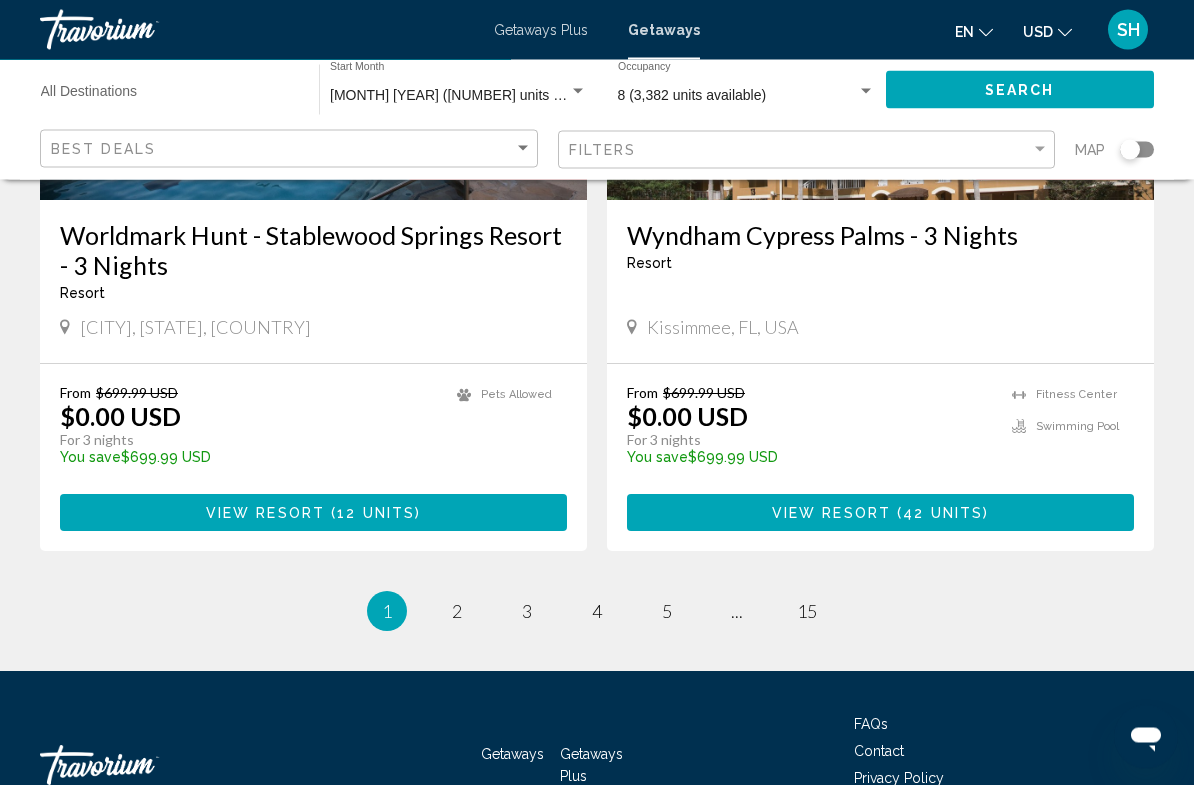 scroll, scrollTop: 3827, scrollLeft: 0, axis: vertical 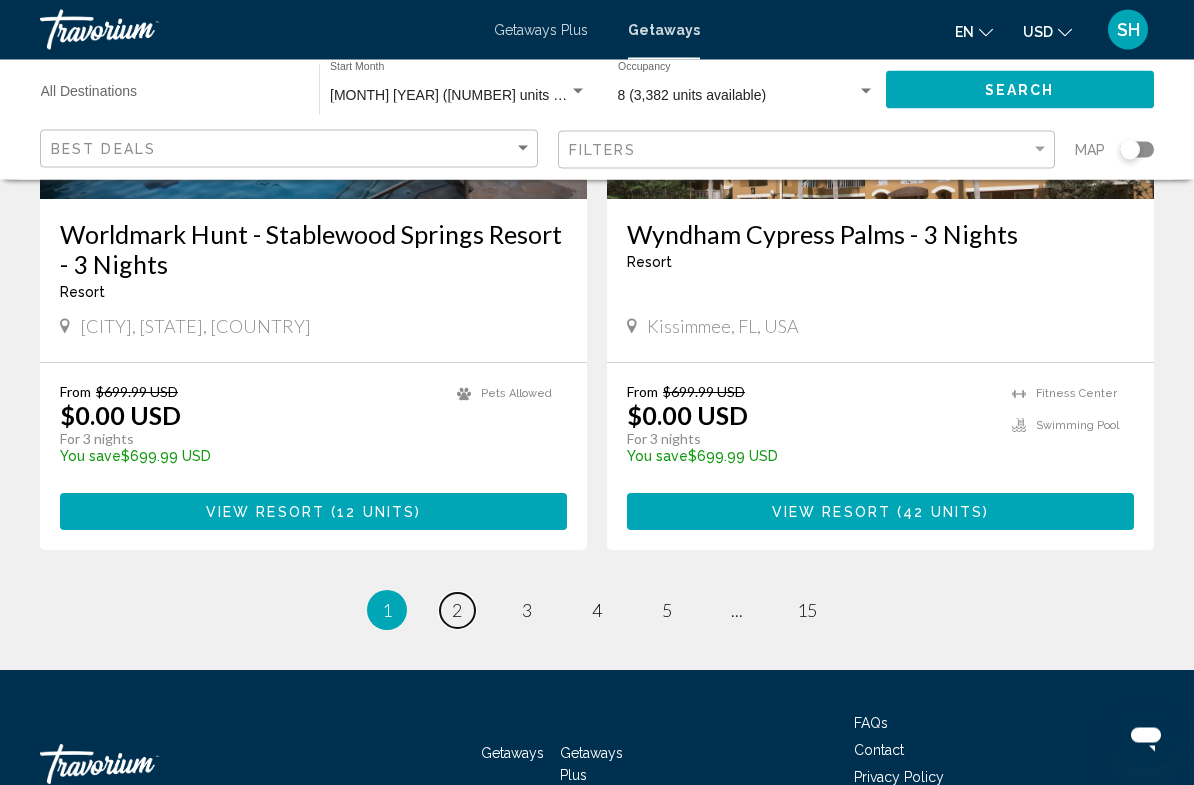 click on "2" at bounding box center [457, 611] 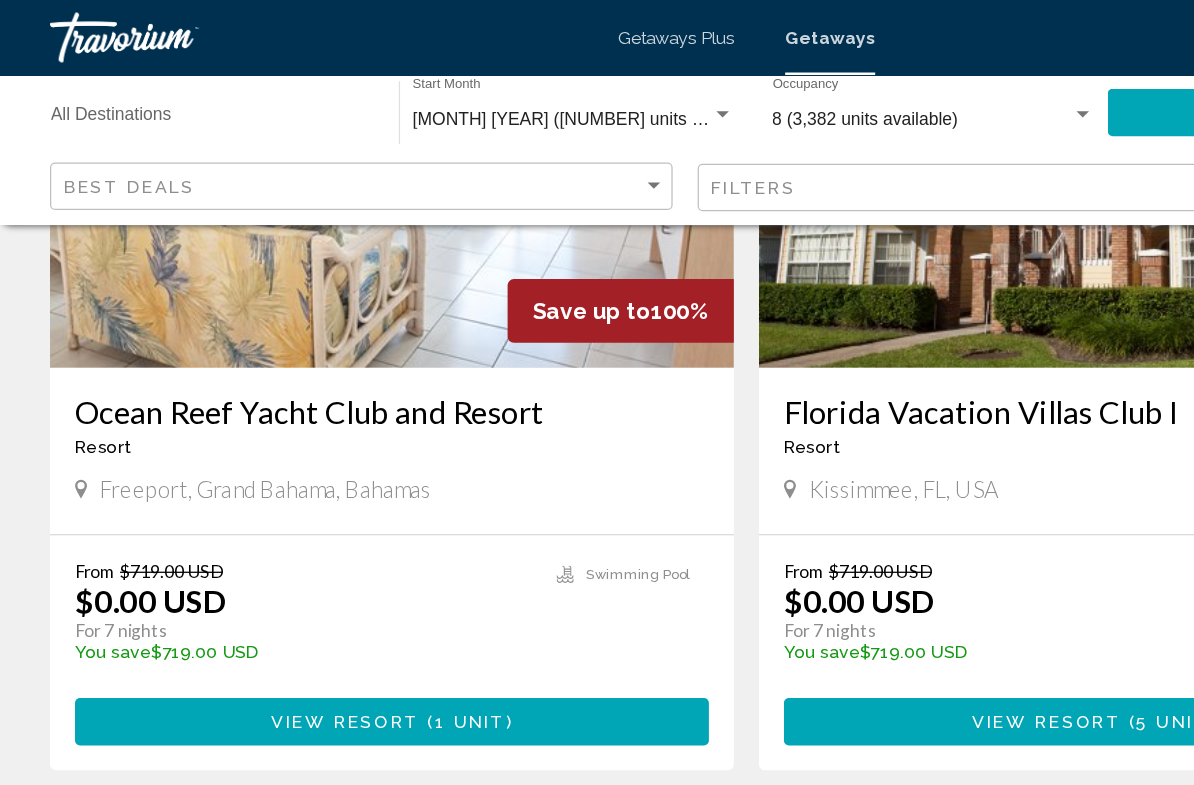 scroll, scrollTop: 3021, scrollLeft: 0, axis: vertical 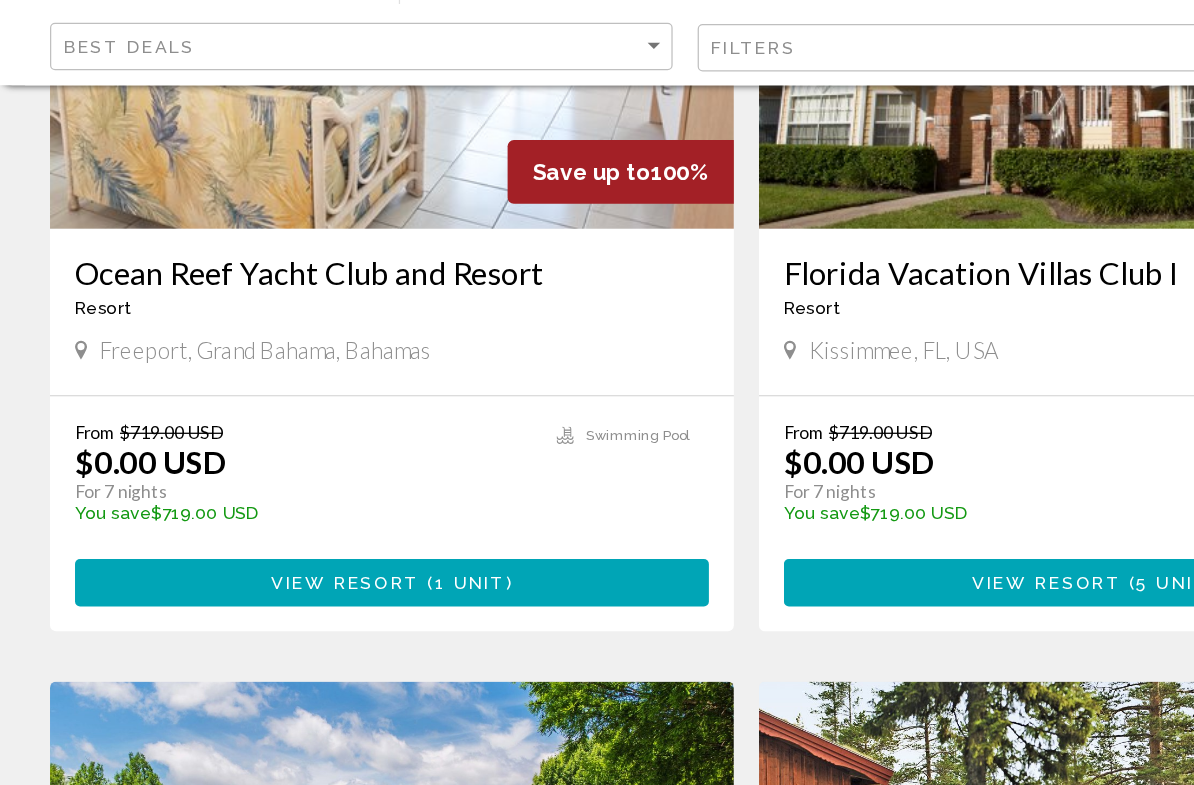 click on "View Resort    ( 1 unit )" at bounding box center [313, 577] 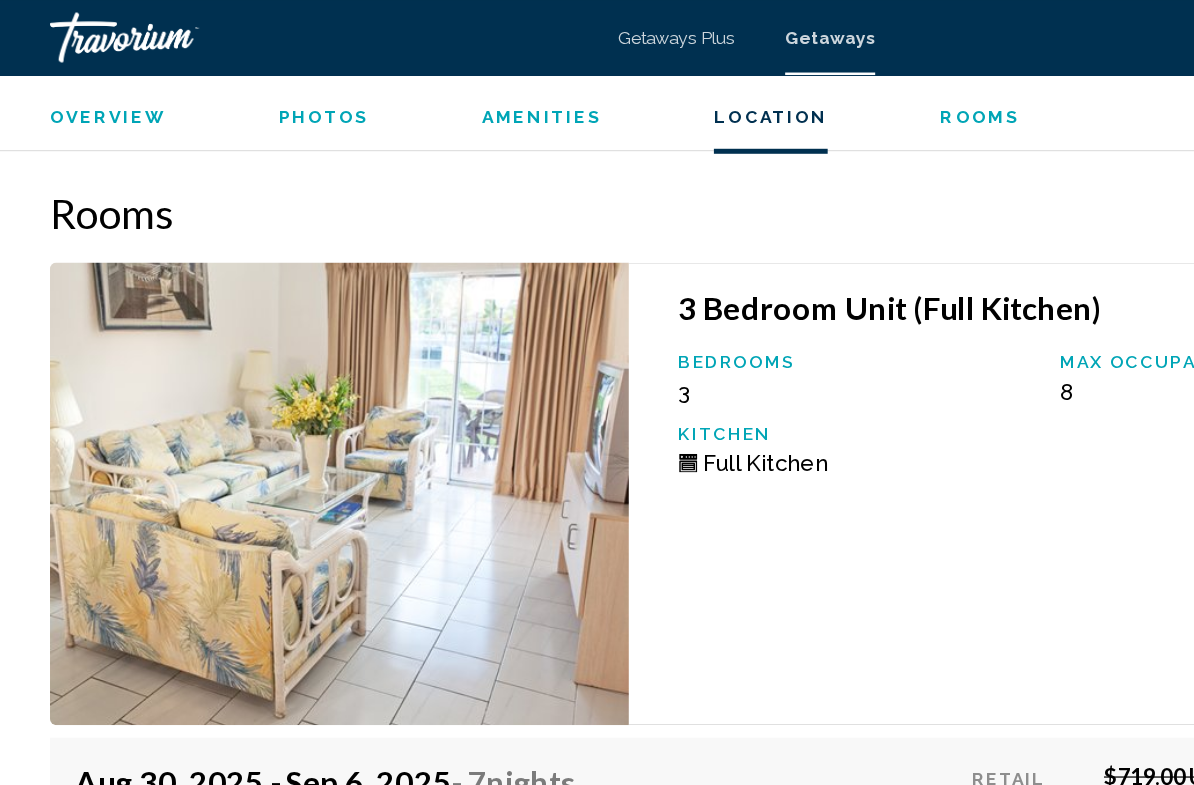 scroll, scrollTop: 3818, scrollLeft: 0, axis: vertical 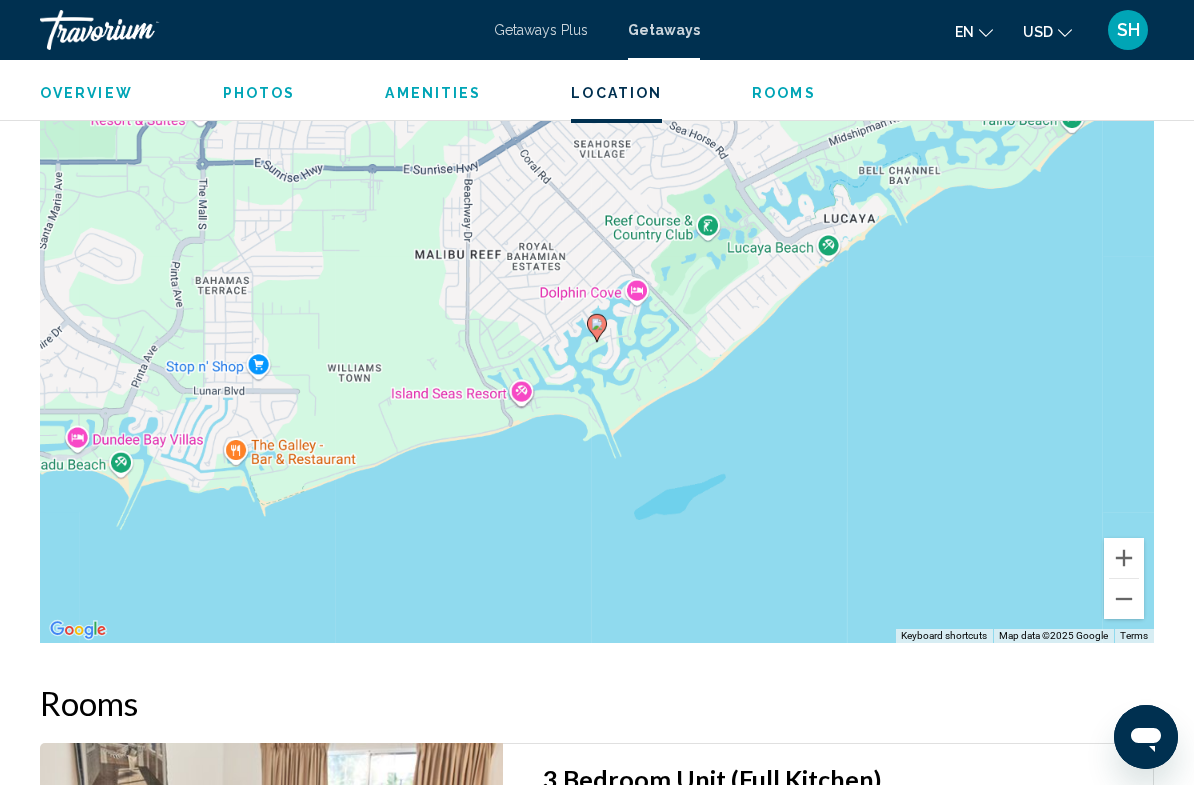 click at bounding box center (1124, 599) 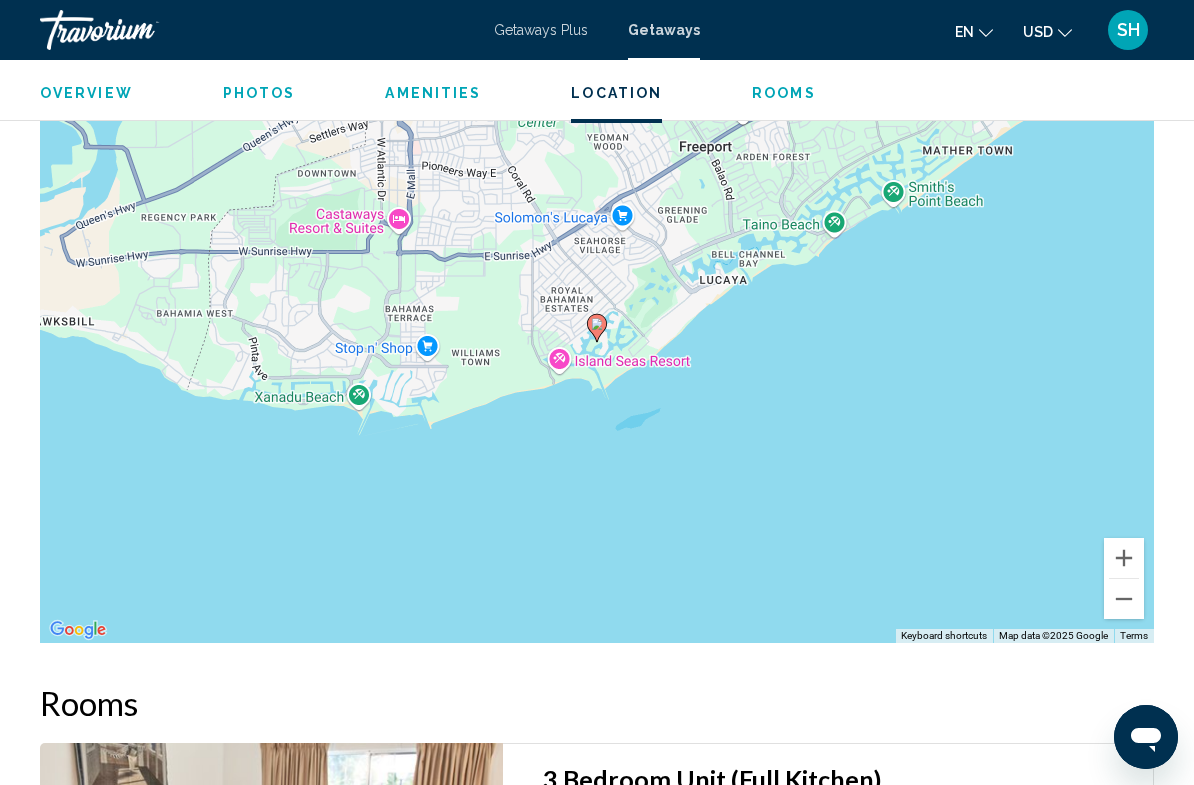 click at bounding box center (1124, 599) 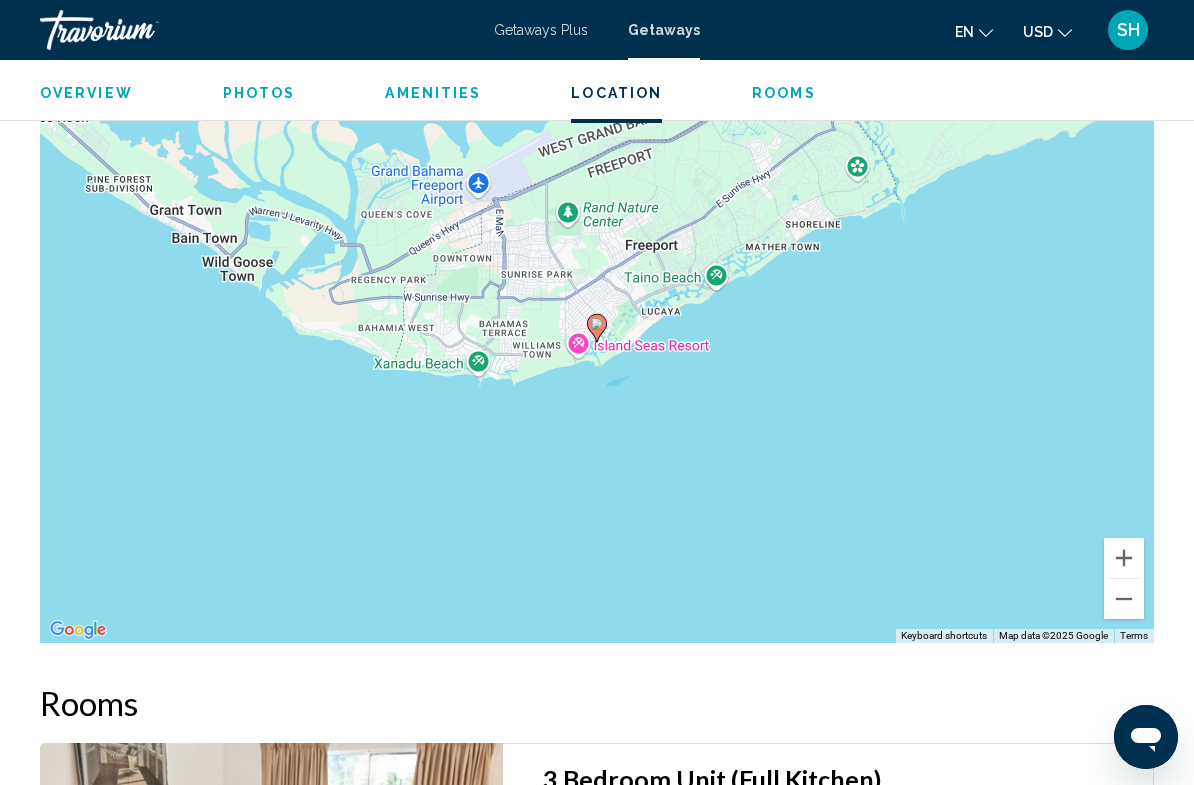 click at bounding box center (1124, 599) 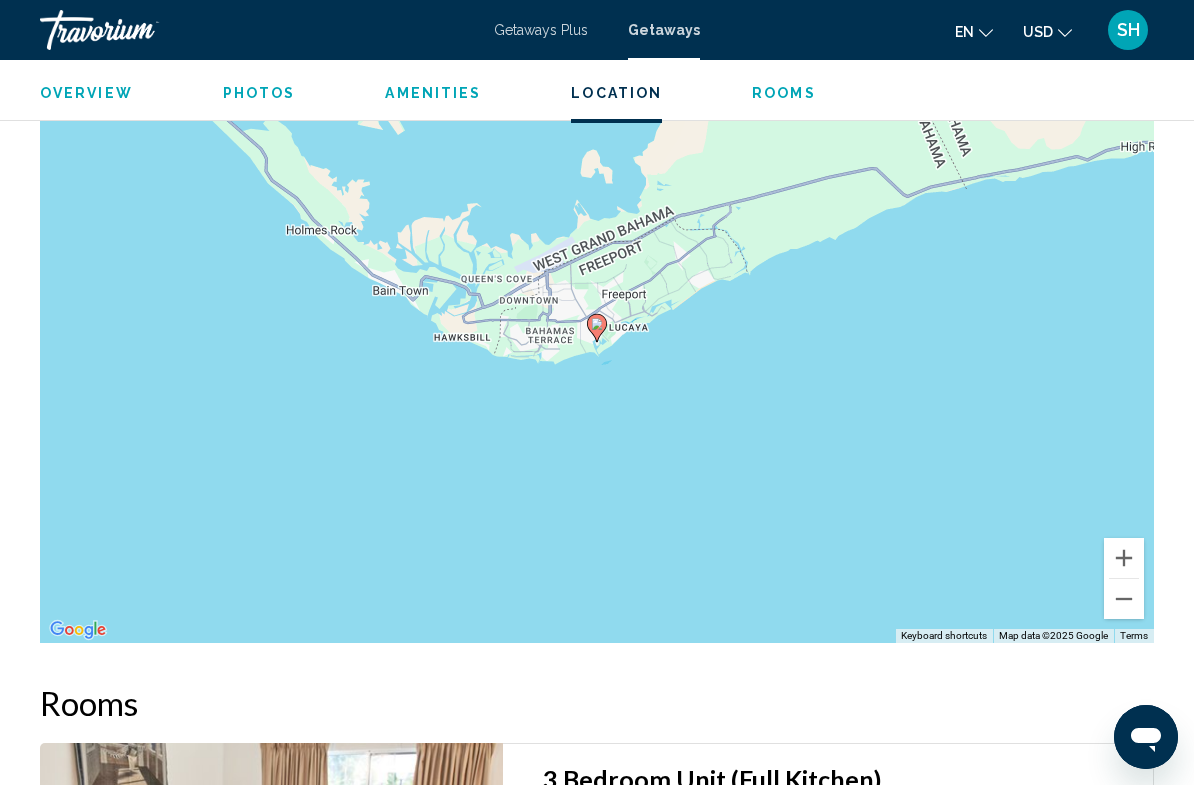 click at bounding box center (1124, 599) 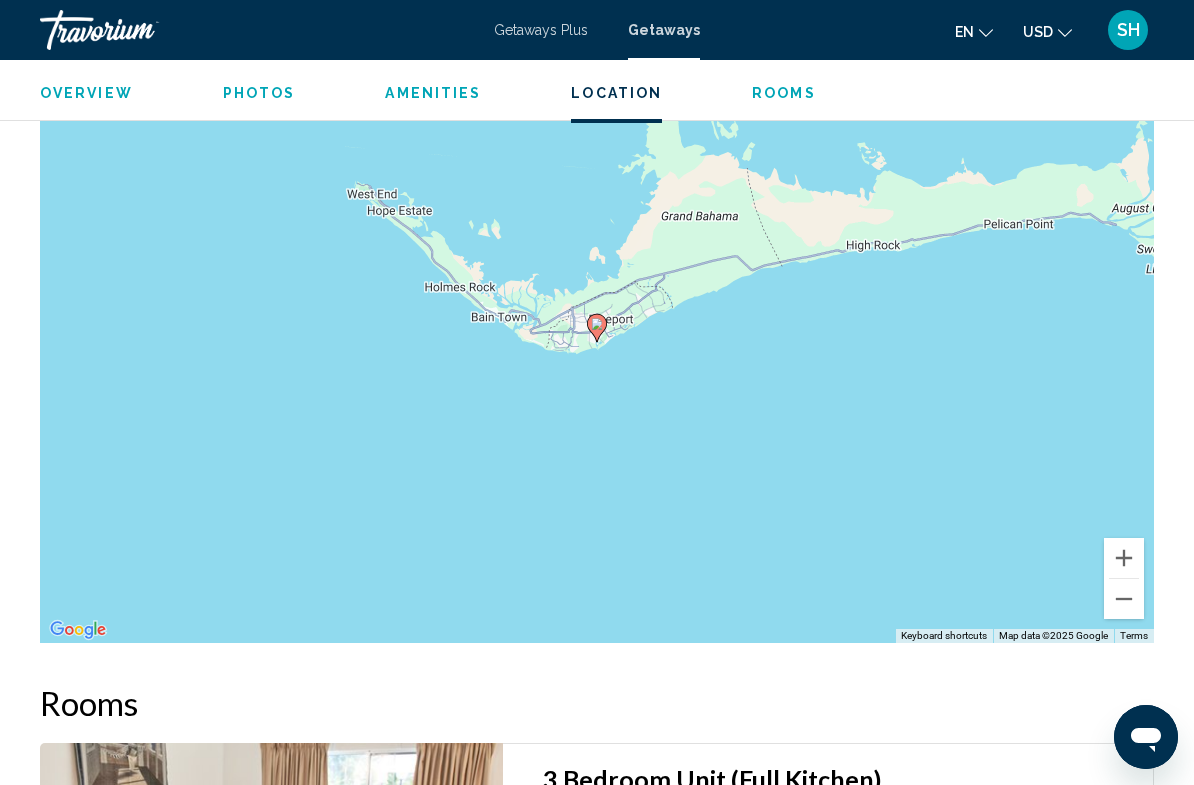click at bounding box center [1124, 599] 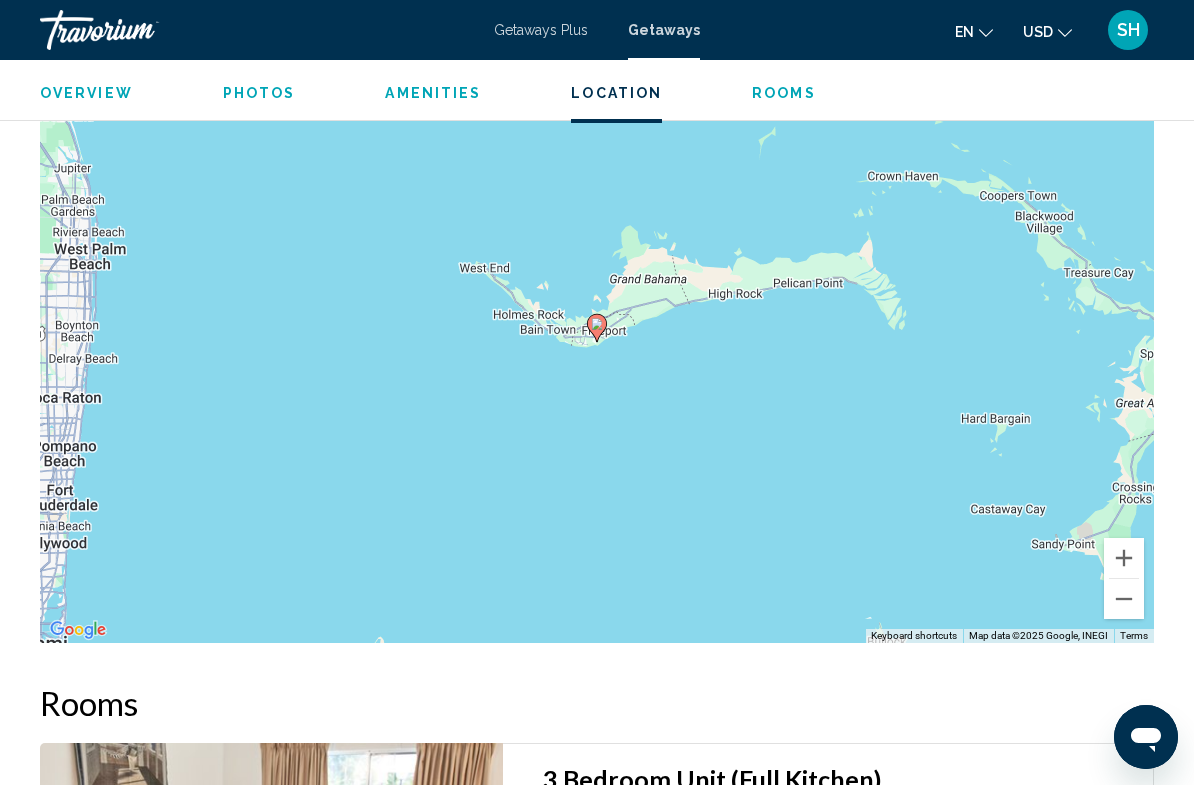 click at bounding box center [1124, 599] 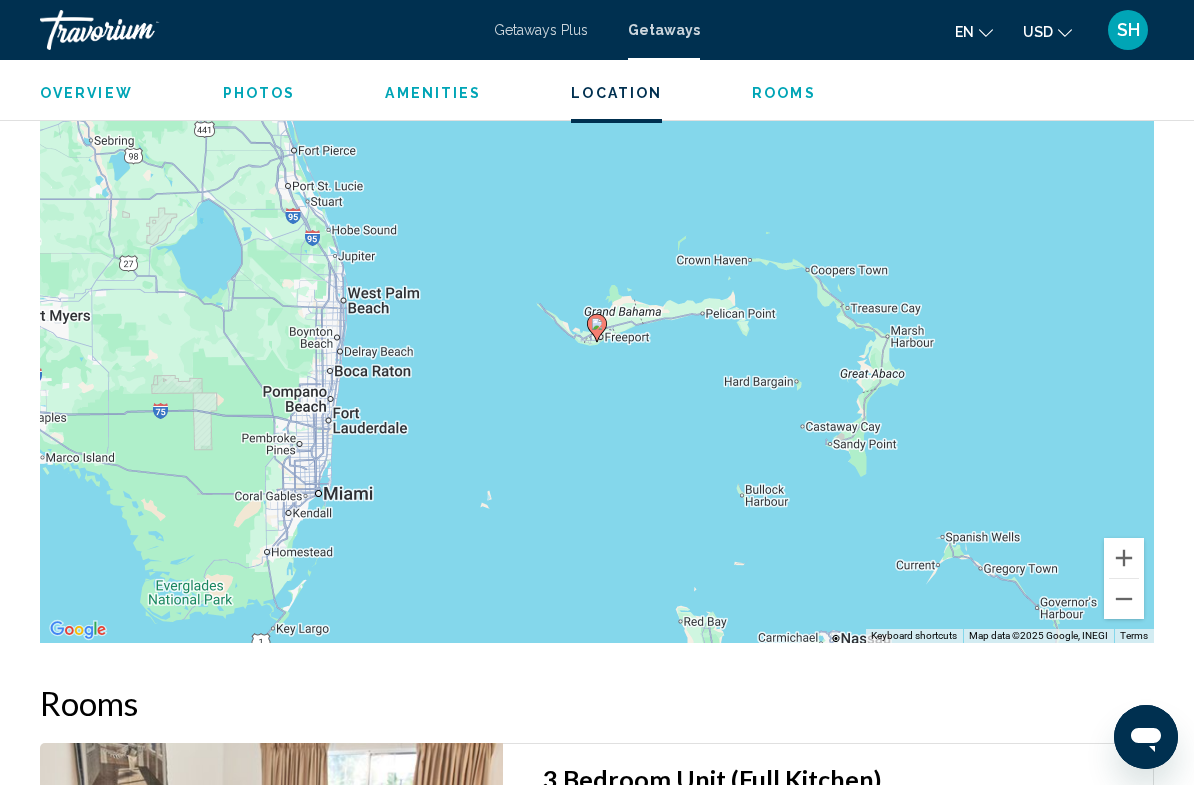 click at bounding box center (1124, 599) 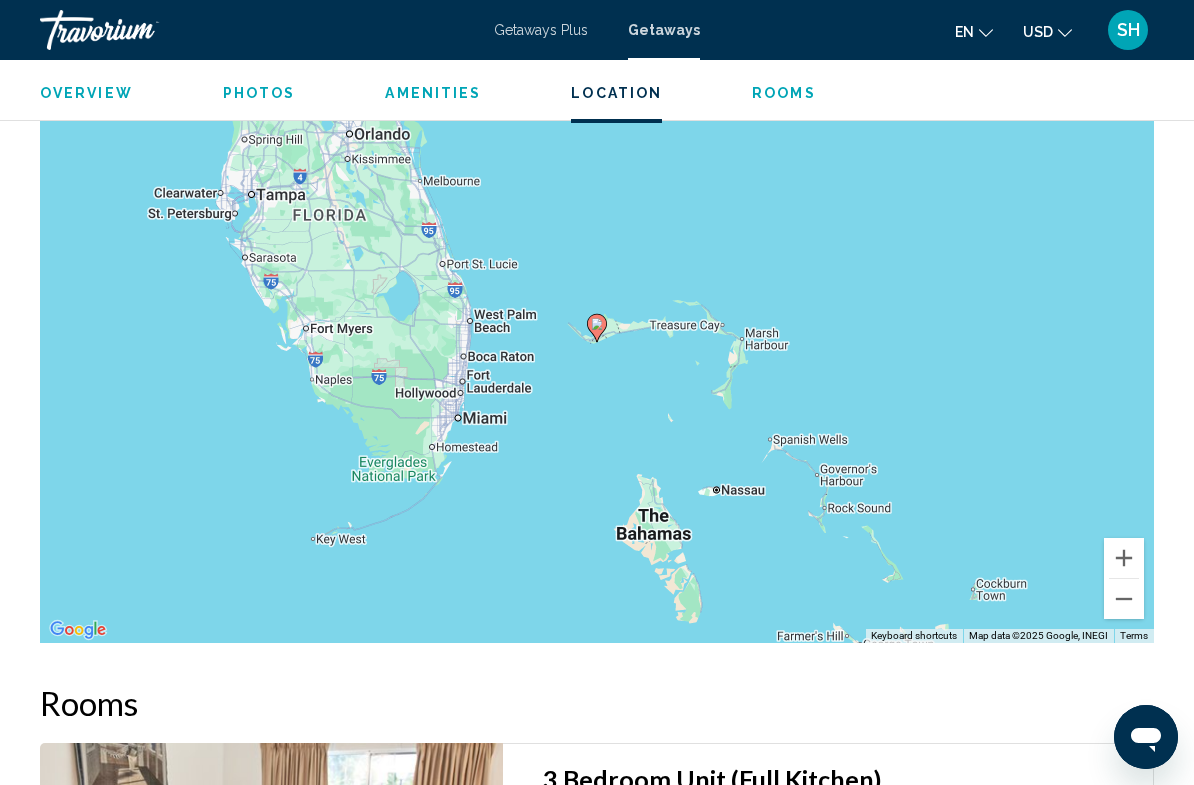 click at bounding box center (1124, 599) 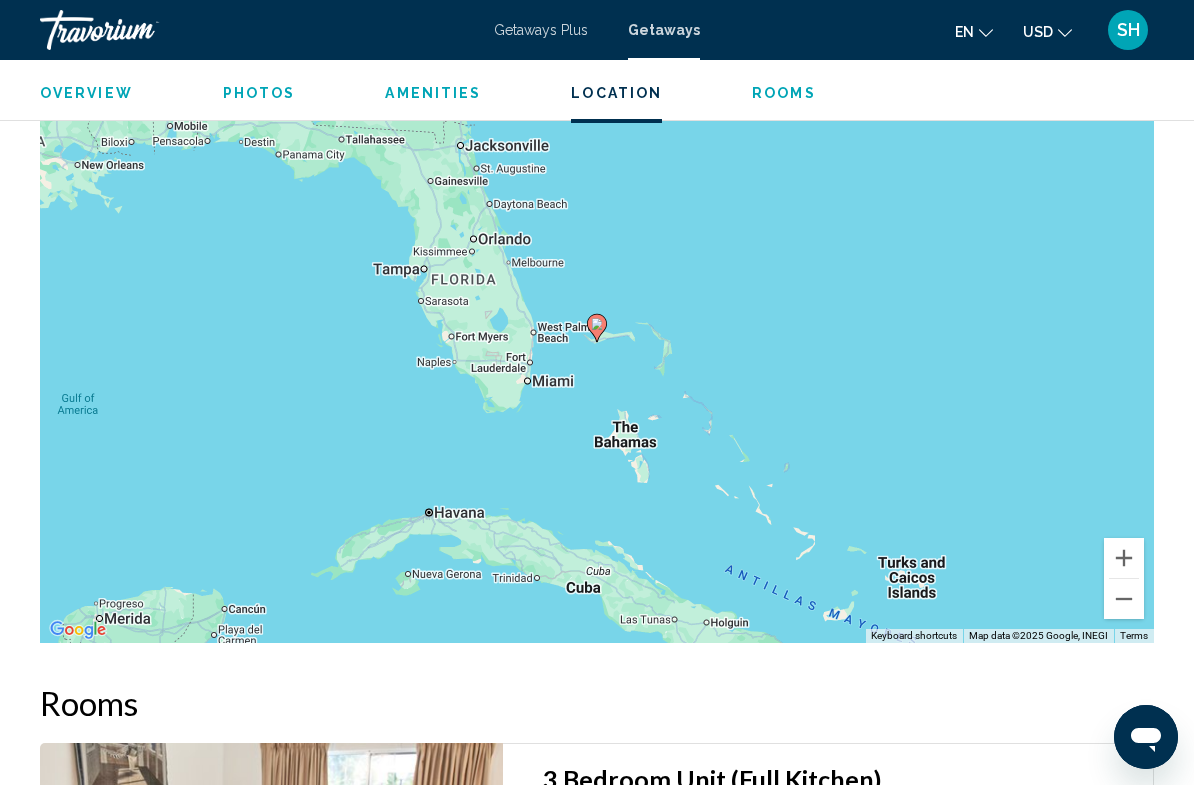 click at bounding box center (1124, 599) 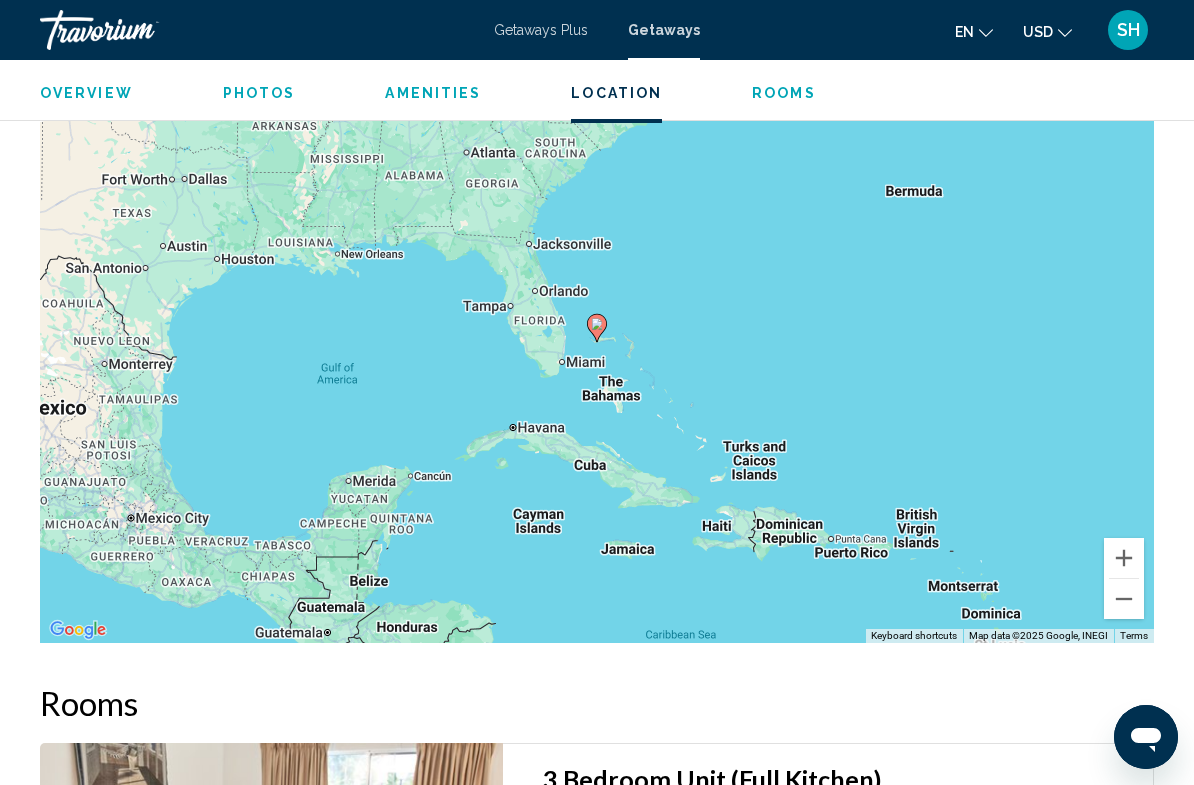 click at bounding box center (1124, 599) 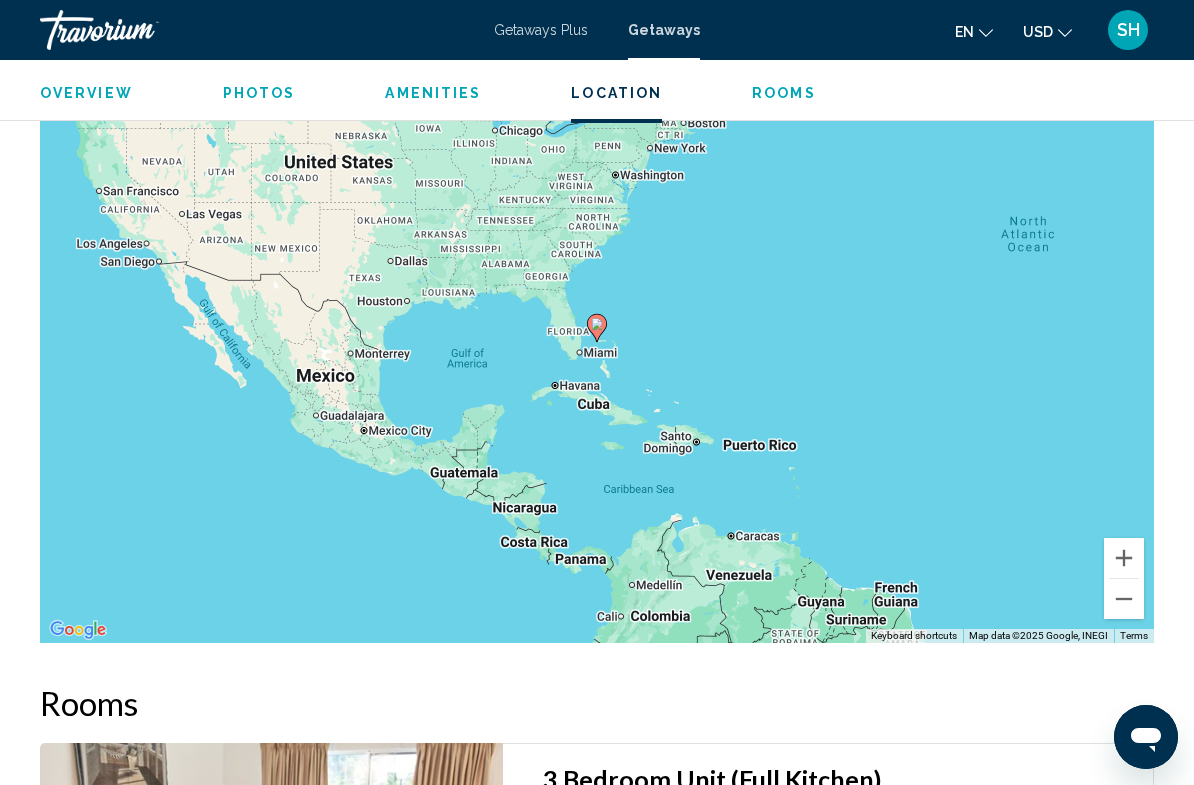 click at bounding box center (1124, 599) 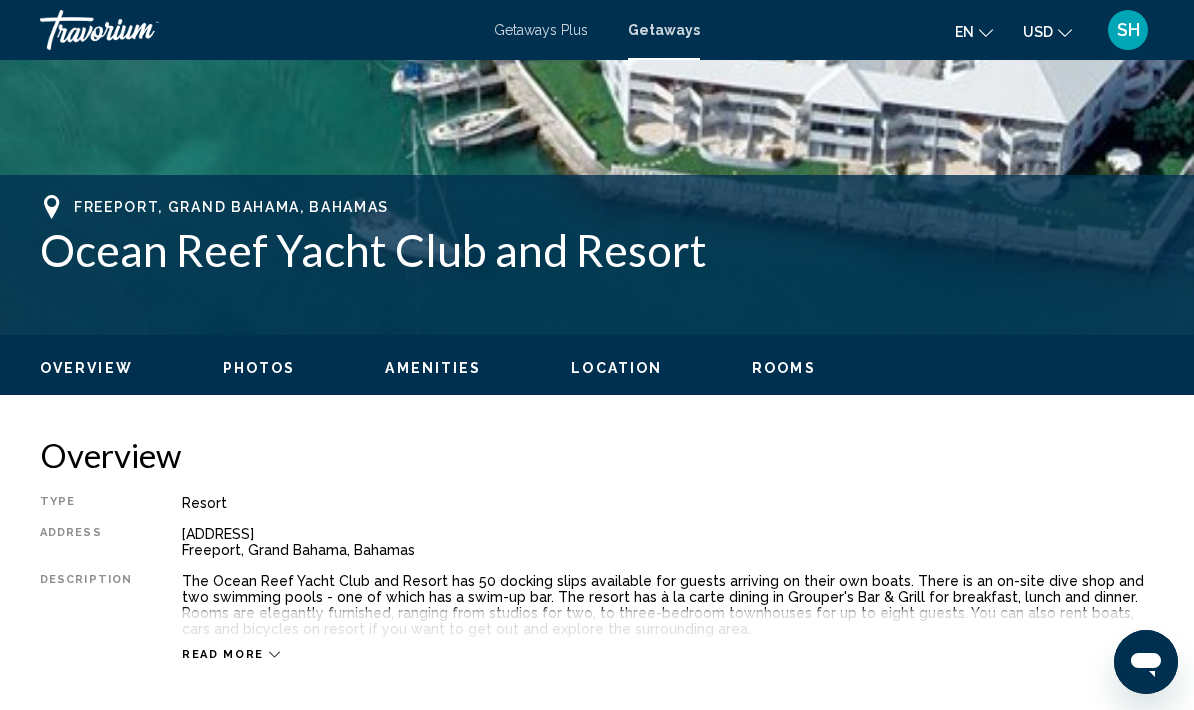 scroll, scrollTop: 755, scrollLeft: 0, axis: vertical 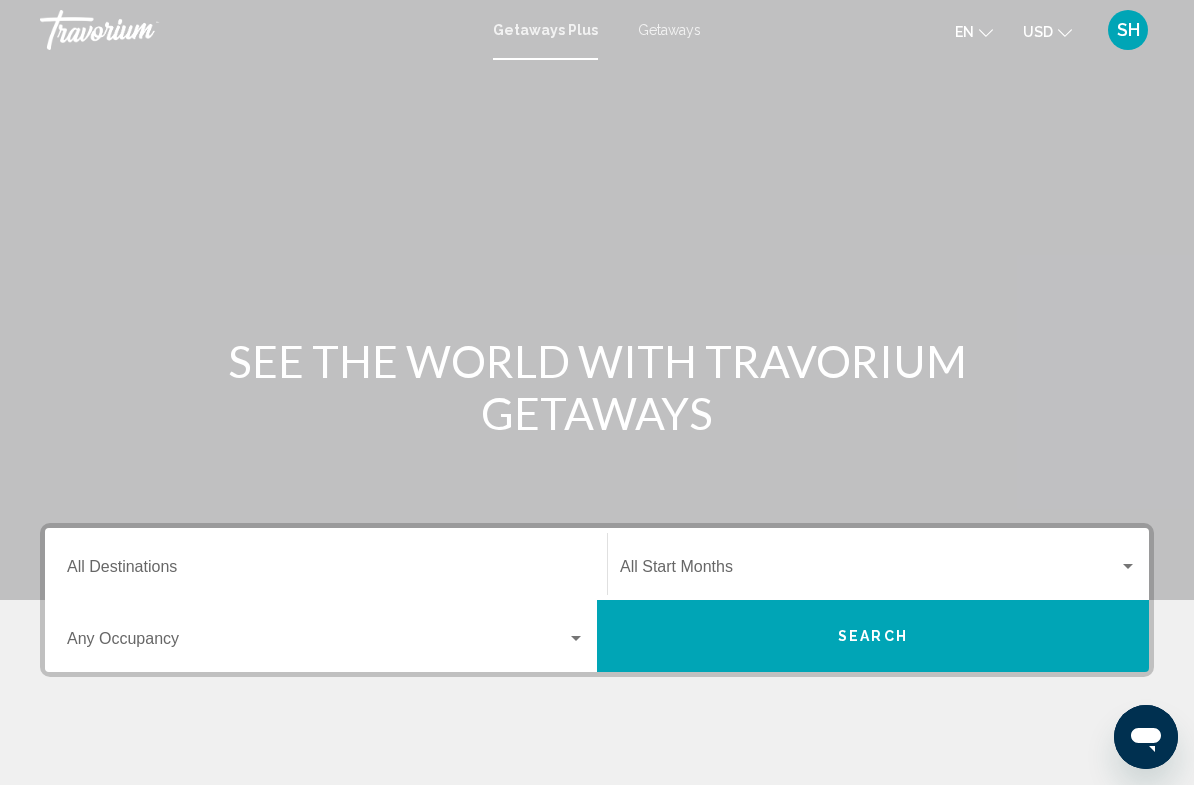 click on "Destination All Destinations" at bounding box center [326, 571] 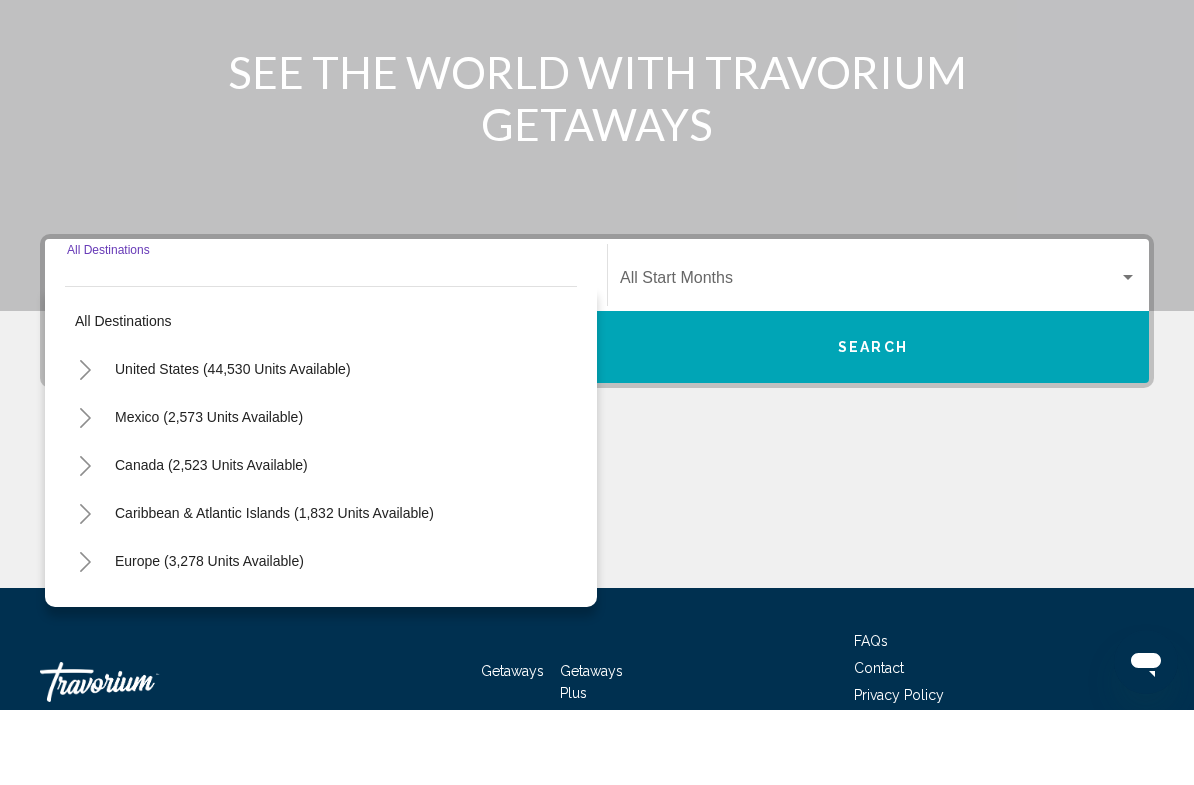 scroll, scrollTop: 337, scrollLeft: 0, axis: vertical 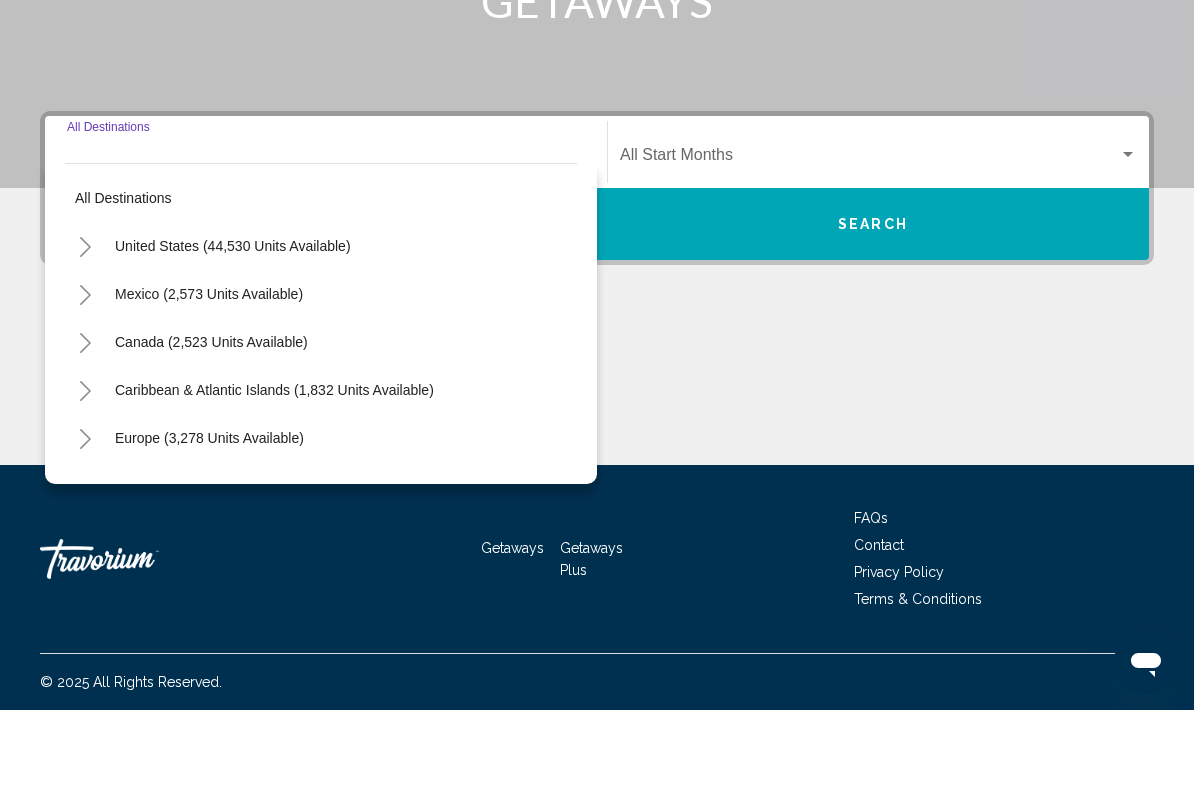 click on "Start Month All Start Months" 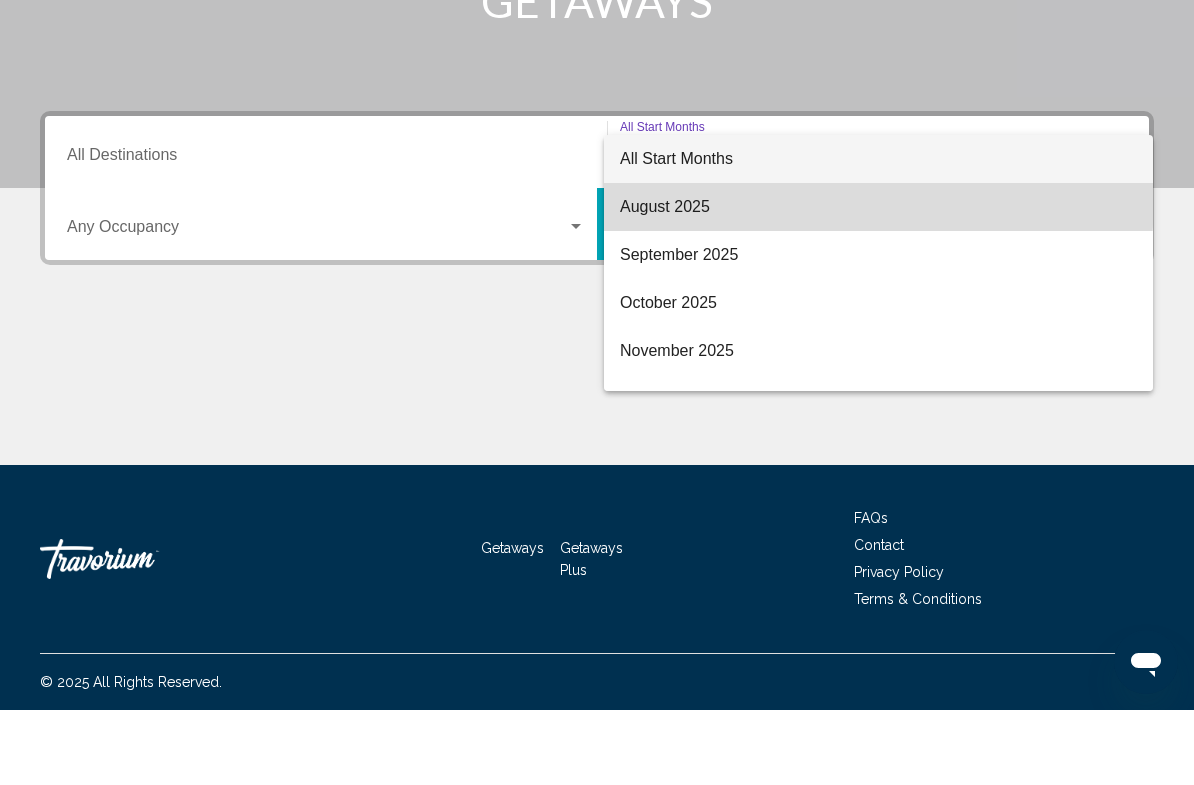 click on "August 2025" at bounding box center [878, 282] 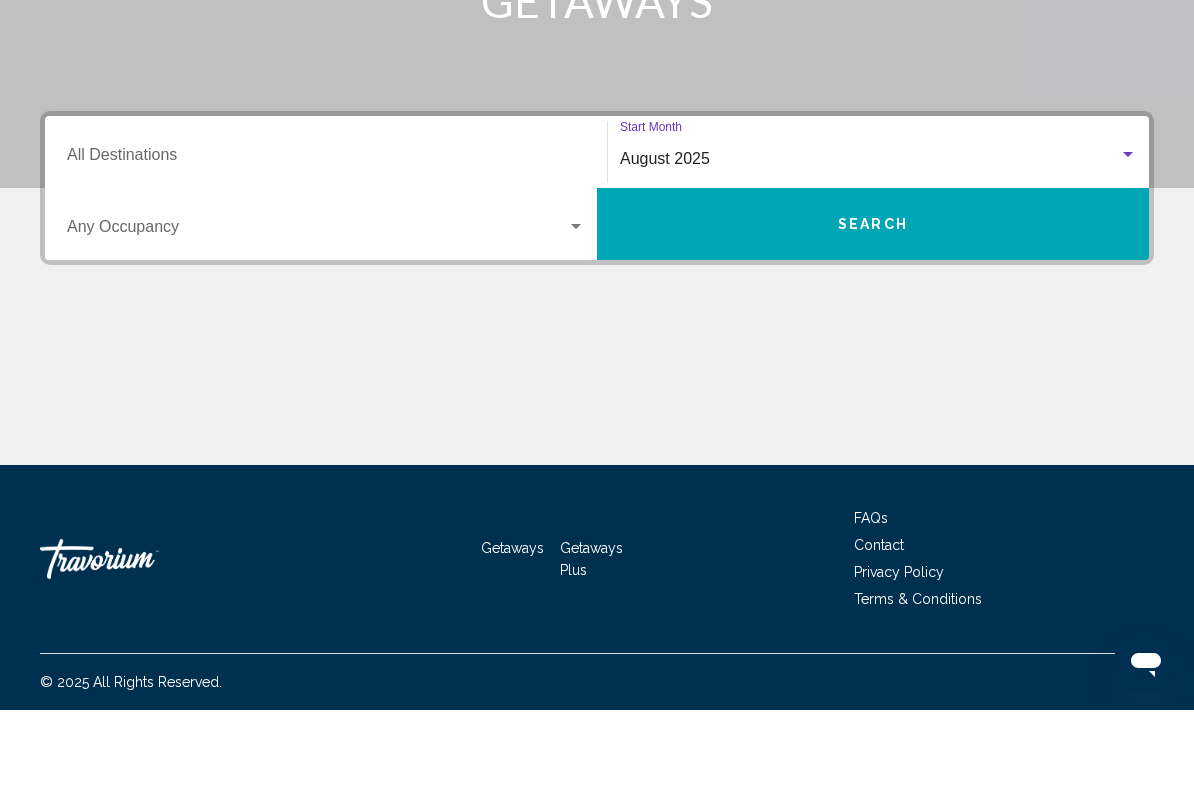click at bounding box center [317, 306] 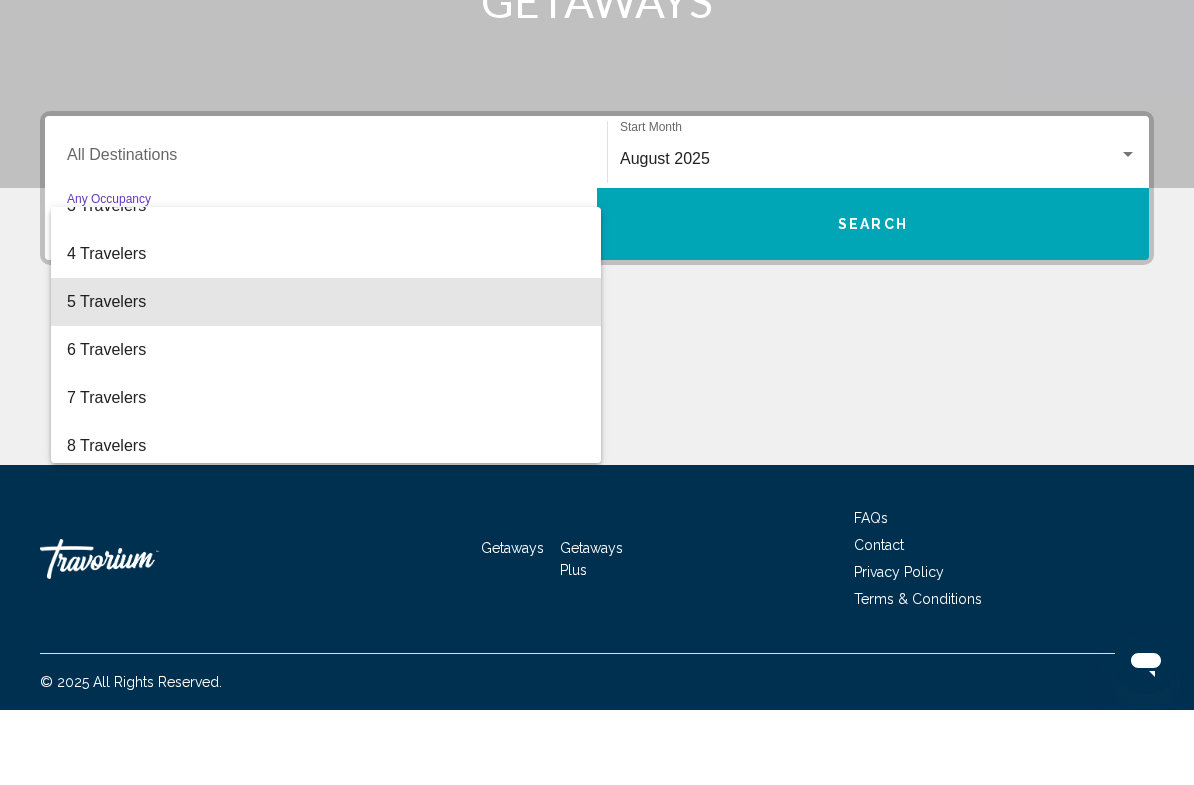 scroll, scrollTop: 164, scrollLeft: 0, axis: vertical 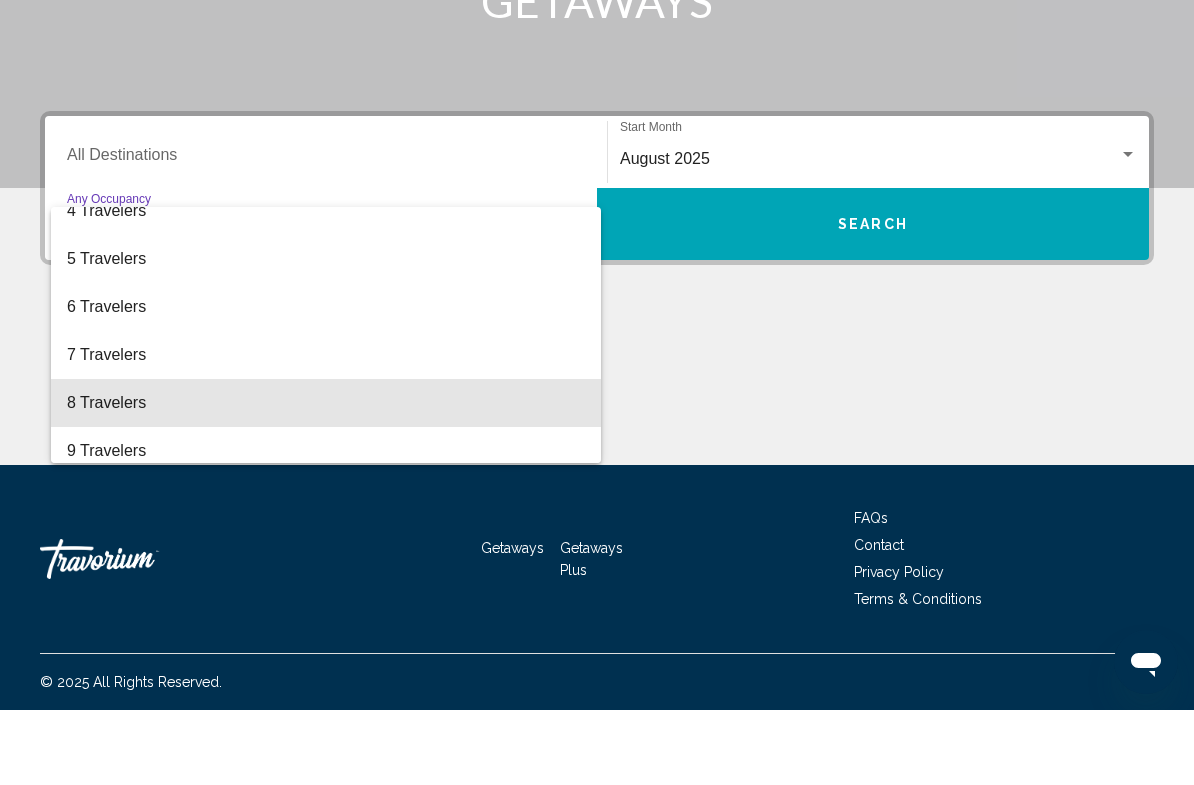 click on "8 Travelers" at bounding box center [326, 478] 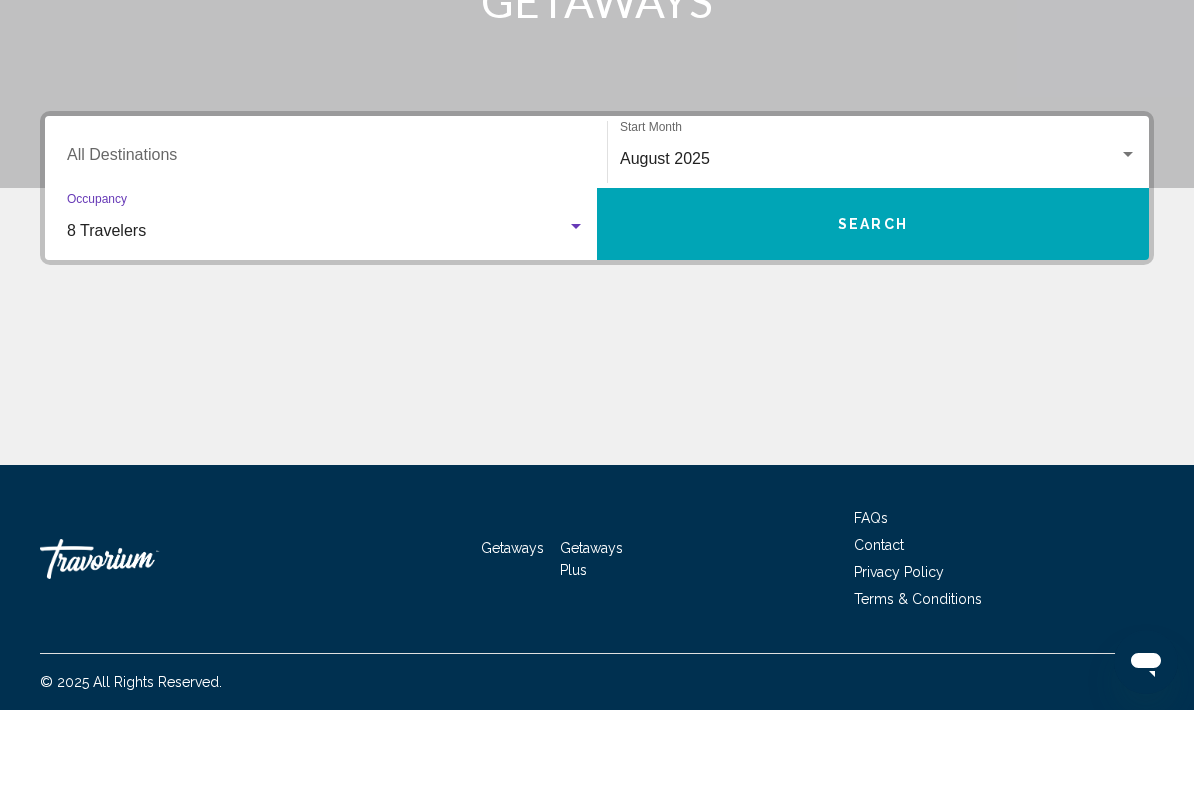 click on "Search" at bounding box center [873, 300] 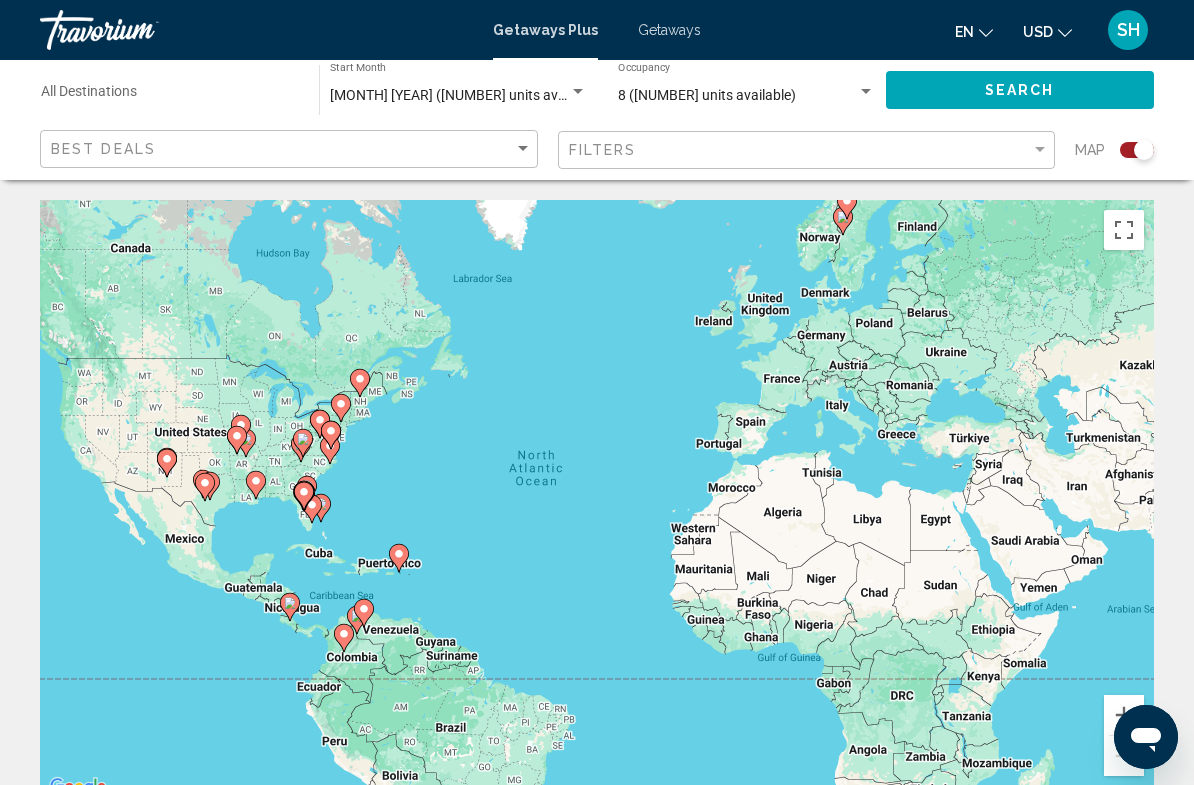 click on "Getaways" at bounding box center (669, 30) 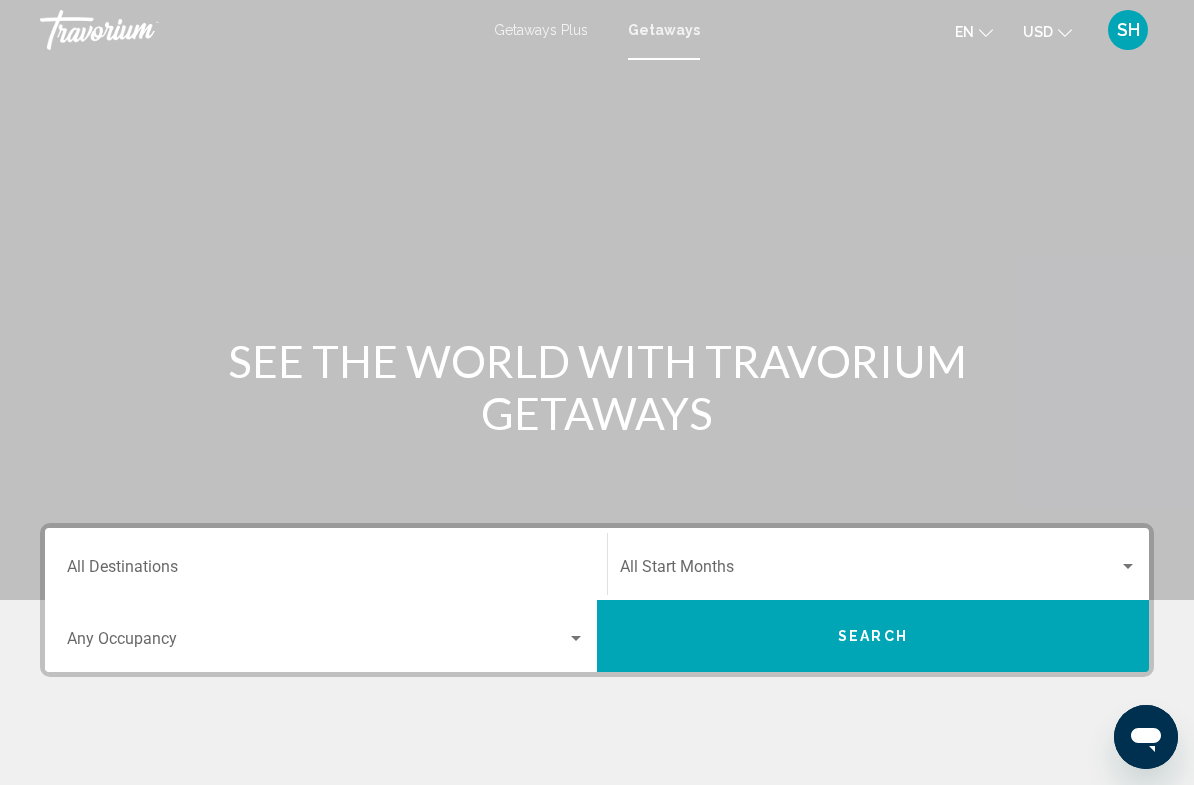 click on "Destination All Destinations" at bounding box center (326, 571) 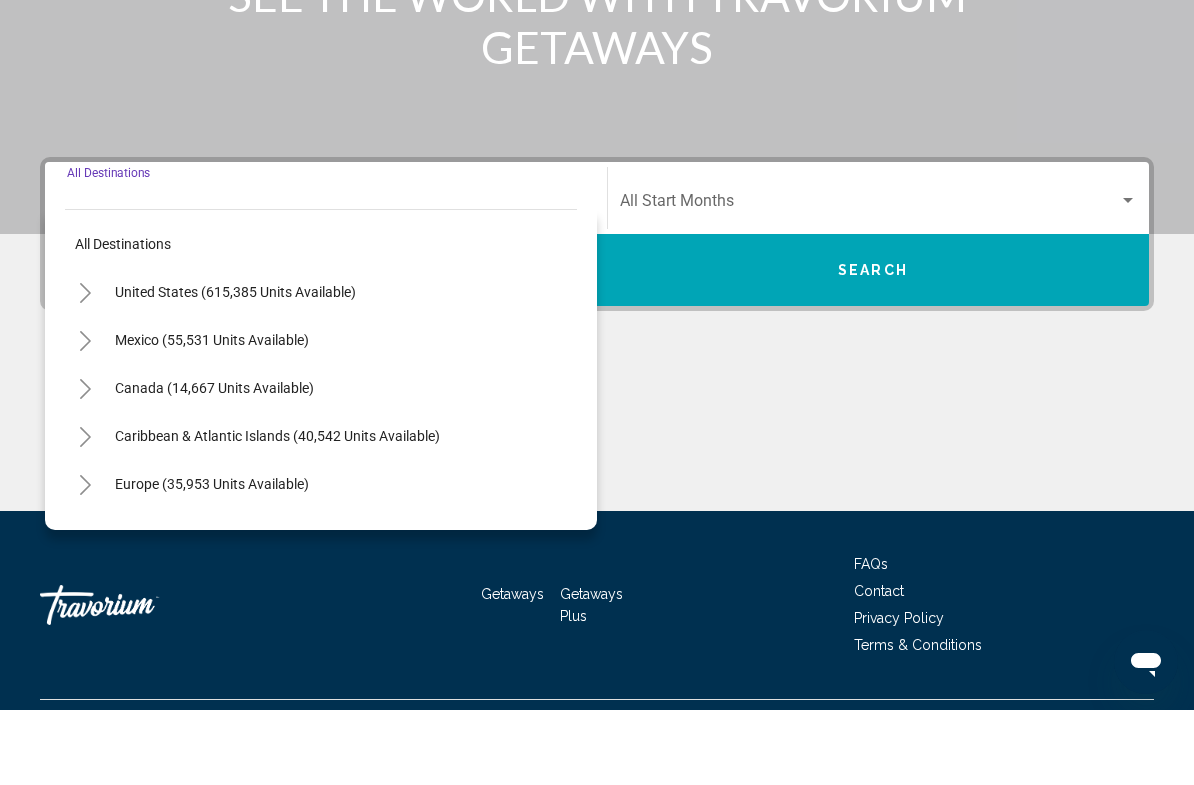 scroll, scrollTop: 337, scrollLeft: 0, axis: vertical 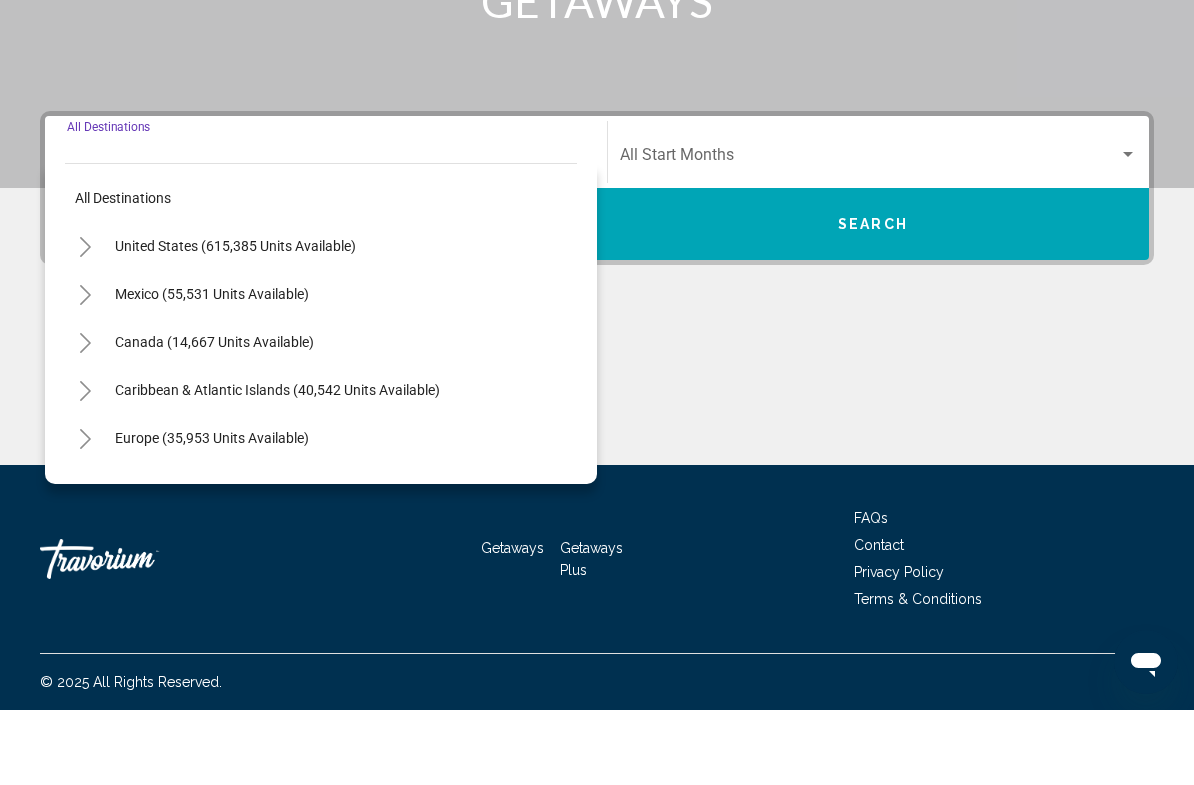 click on "Destination All Destinations" at bounding box center [326, 227] 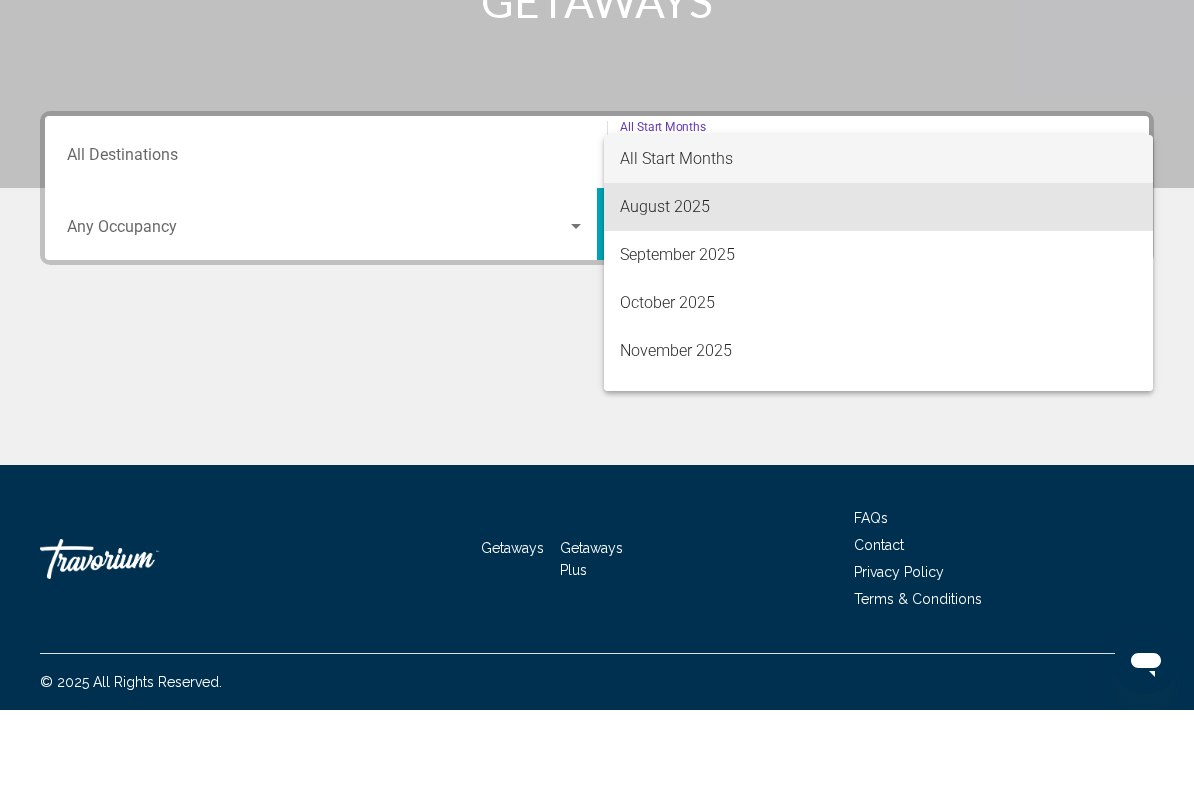 click on "August 2025" at bounding box center (878, 282) 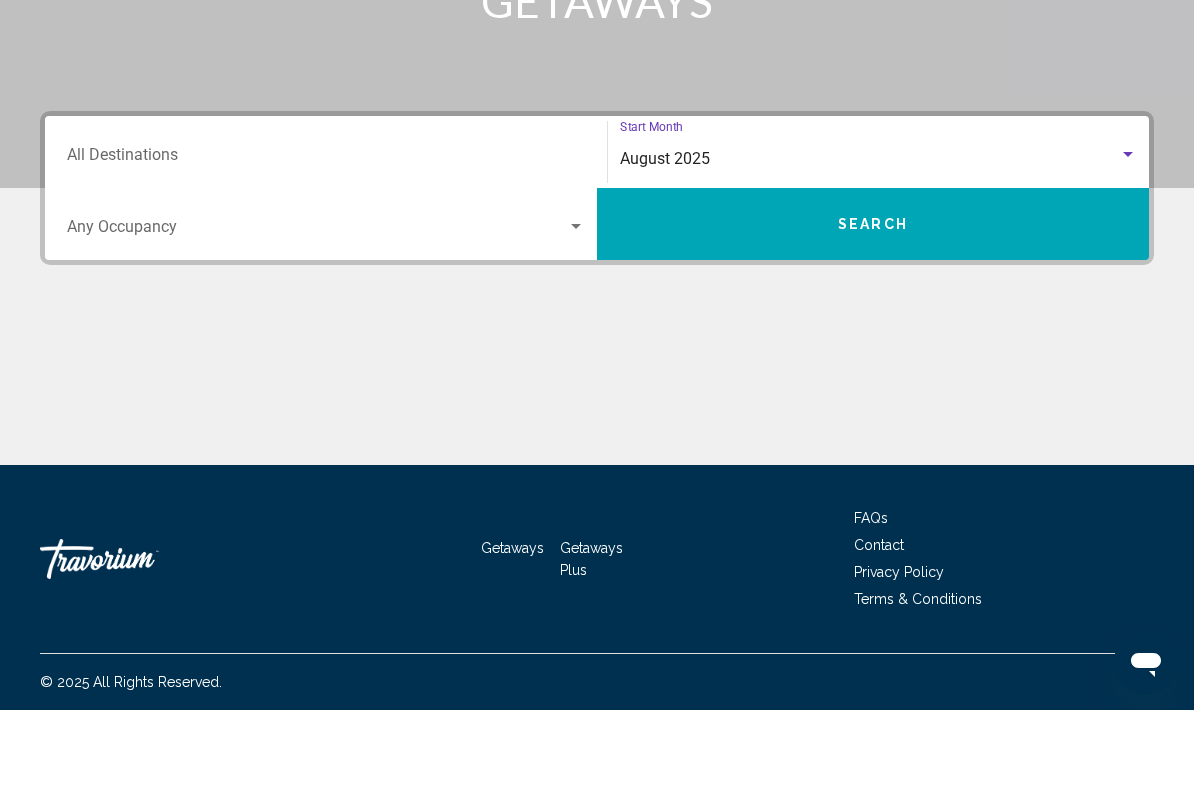 click at bounding box center (317, 306) 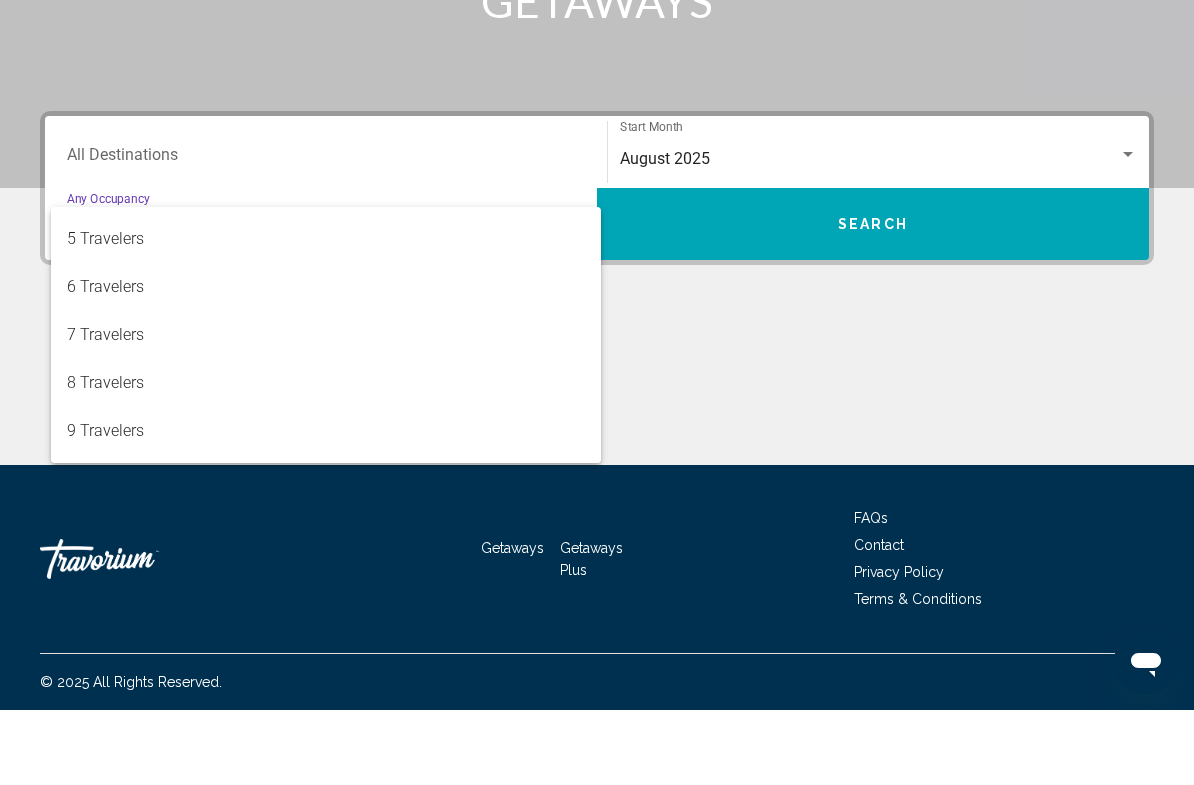 scroll, scrollTop: 188, scrollLeft: 0, axis: vertical 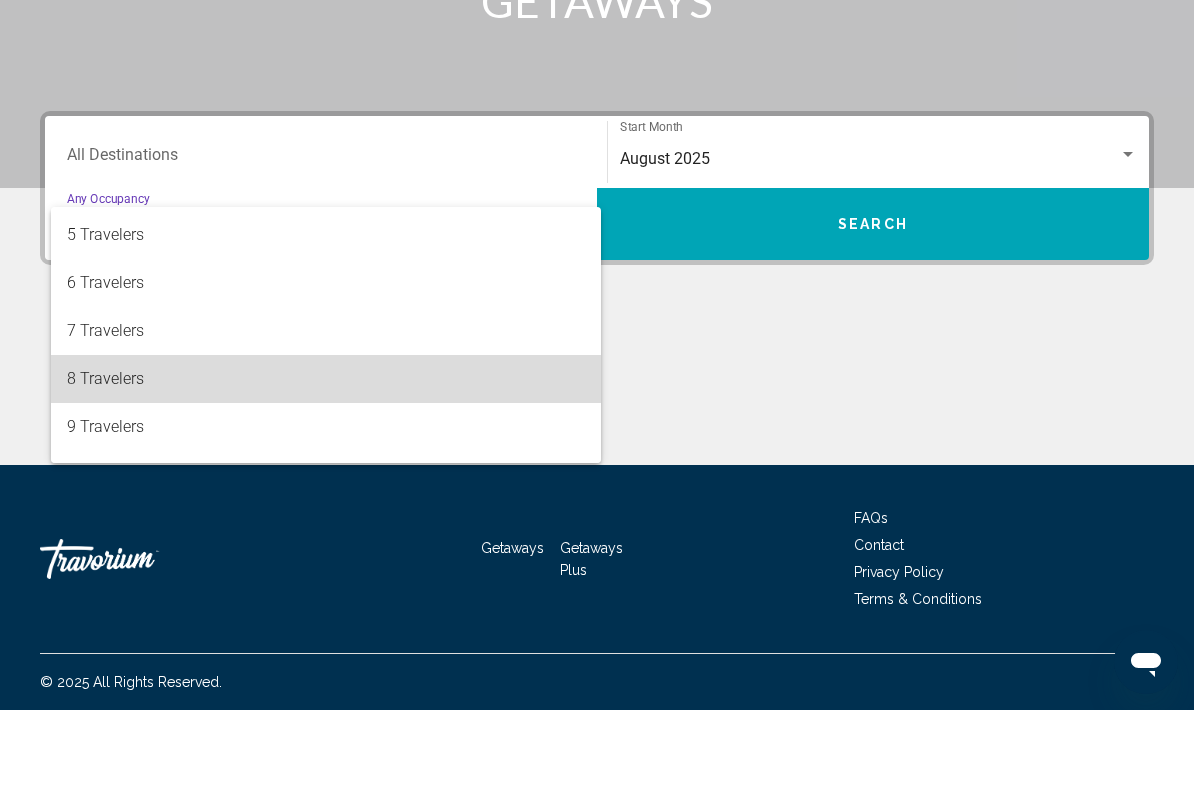 click on "8 Travelers" at bounding box center (326, 454) 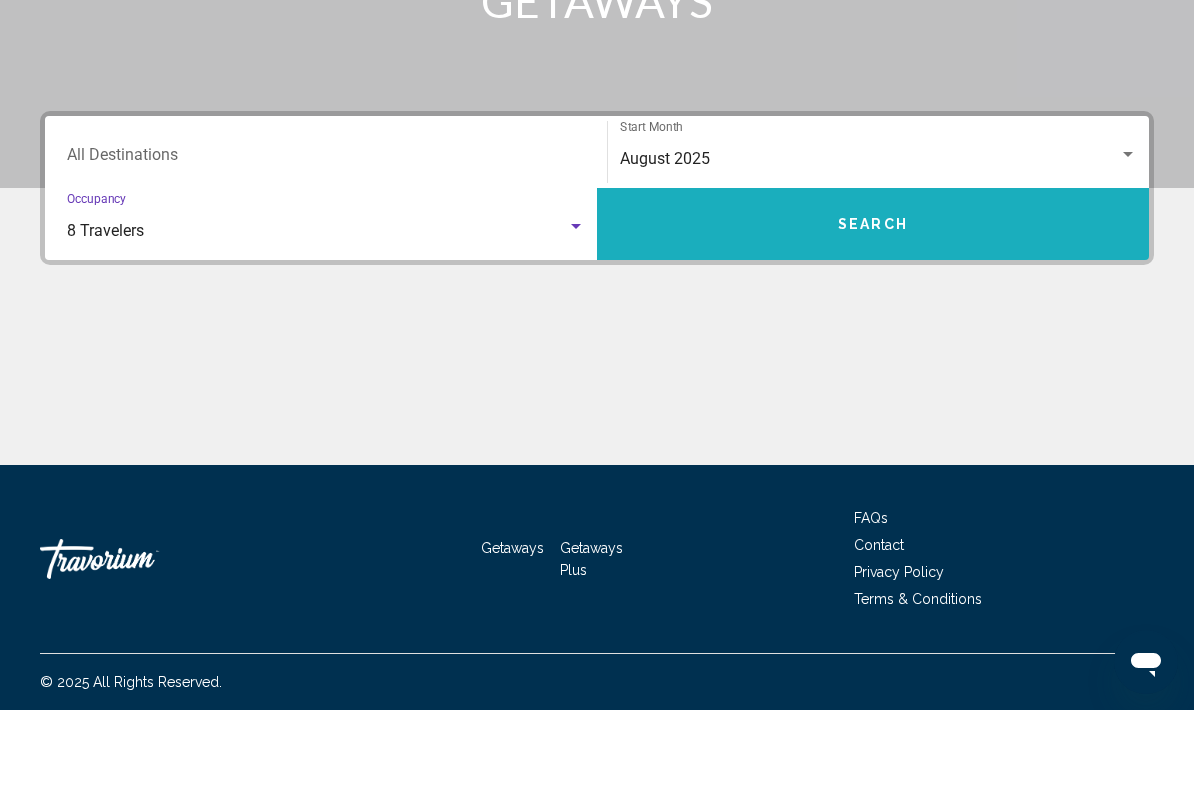 click on "Search" at bounding box center (873, 300) 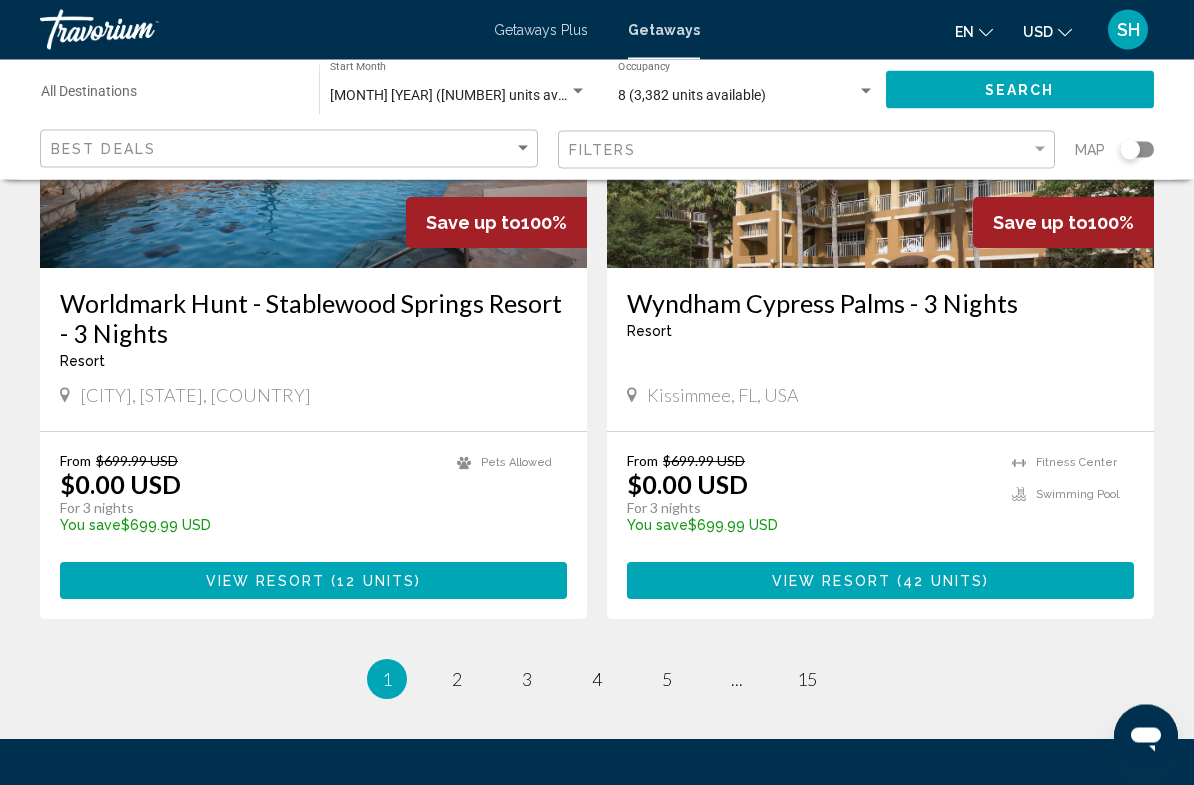 scroll, scrollTop: 3768, scrollLeft: 0, axis: vertical 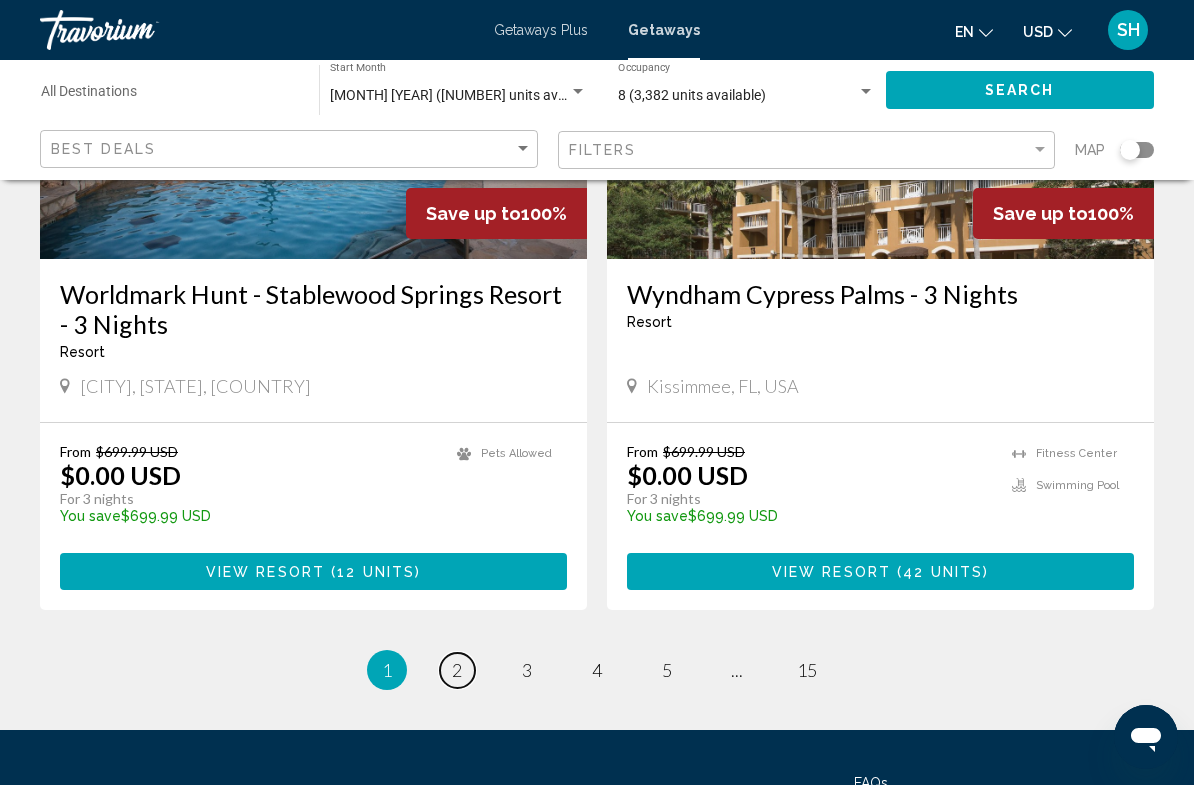 click on "2" at bounding box center [457, 670] 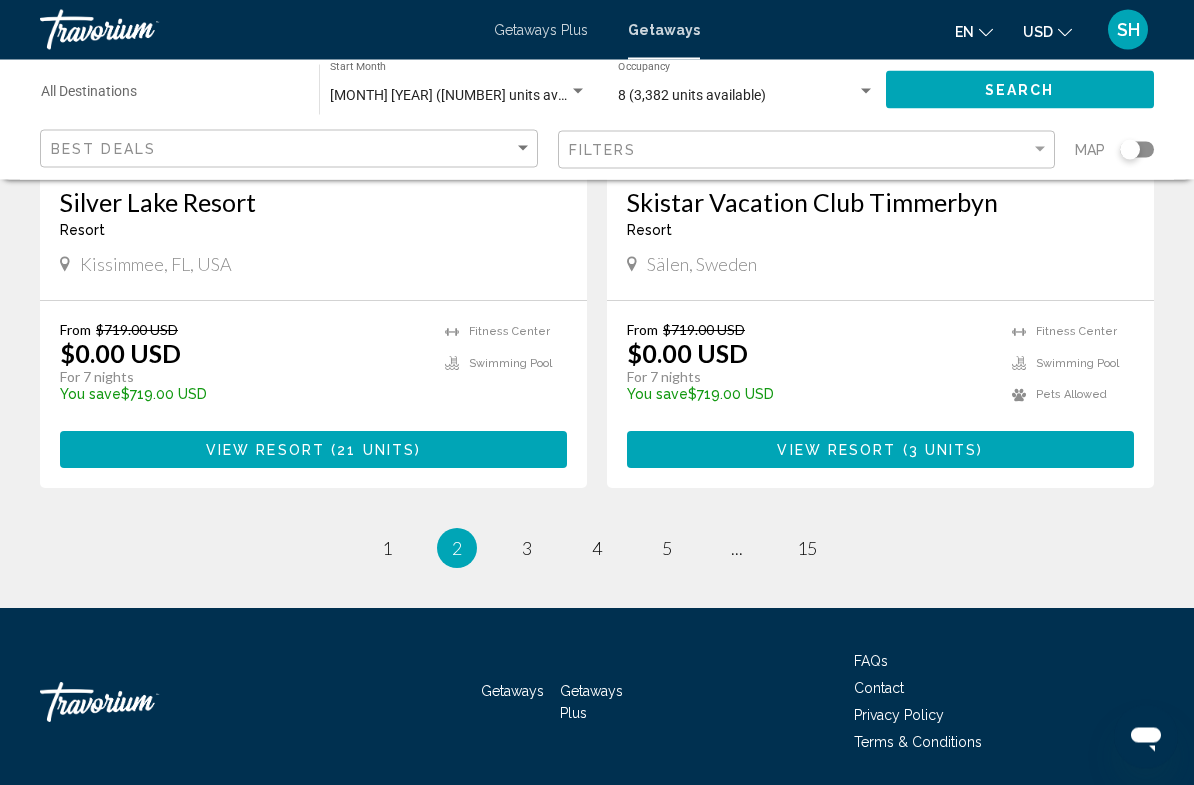 scroll, scrollTop: 3831, scrollLeft: 0, axis: vertical 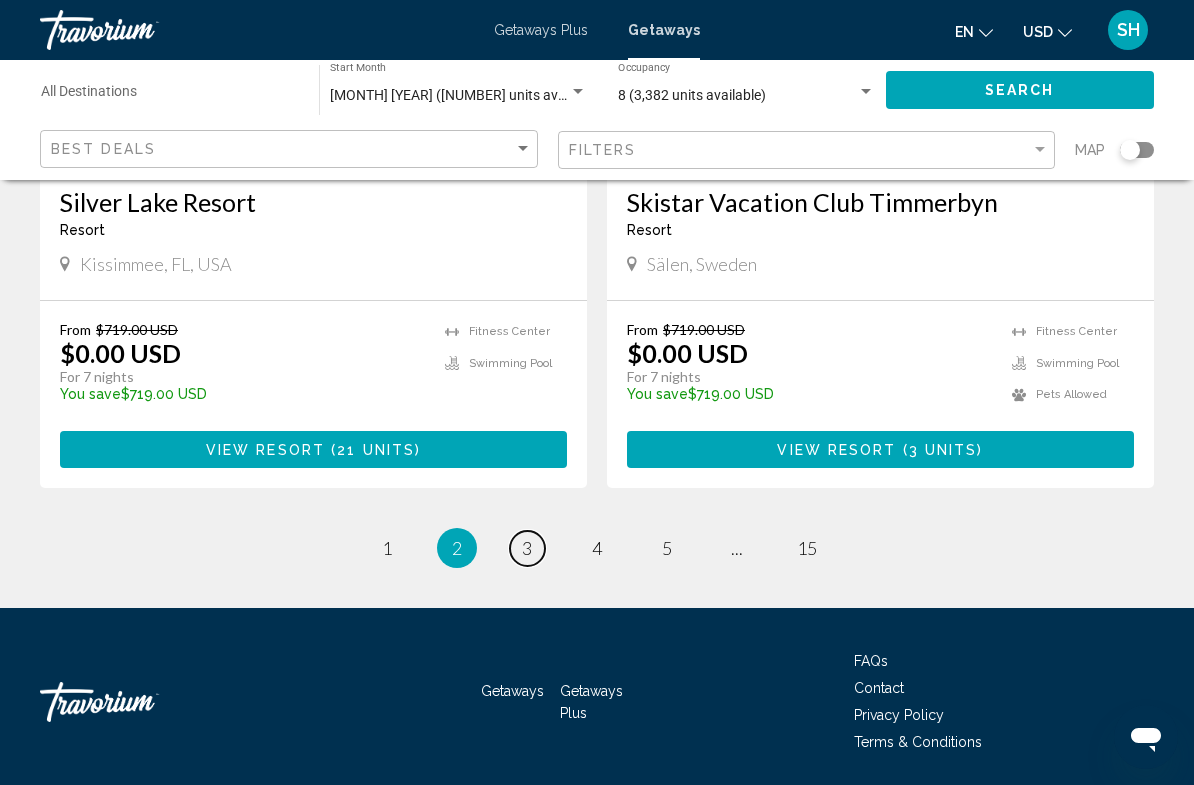 click on "3" at bounding box center [527, 548] 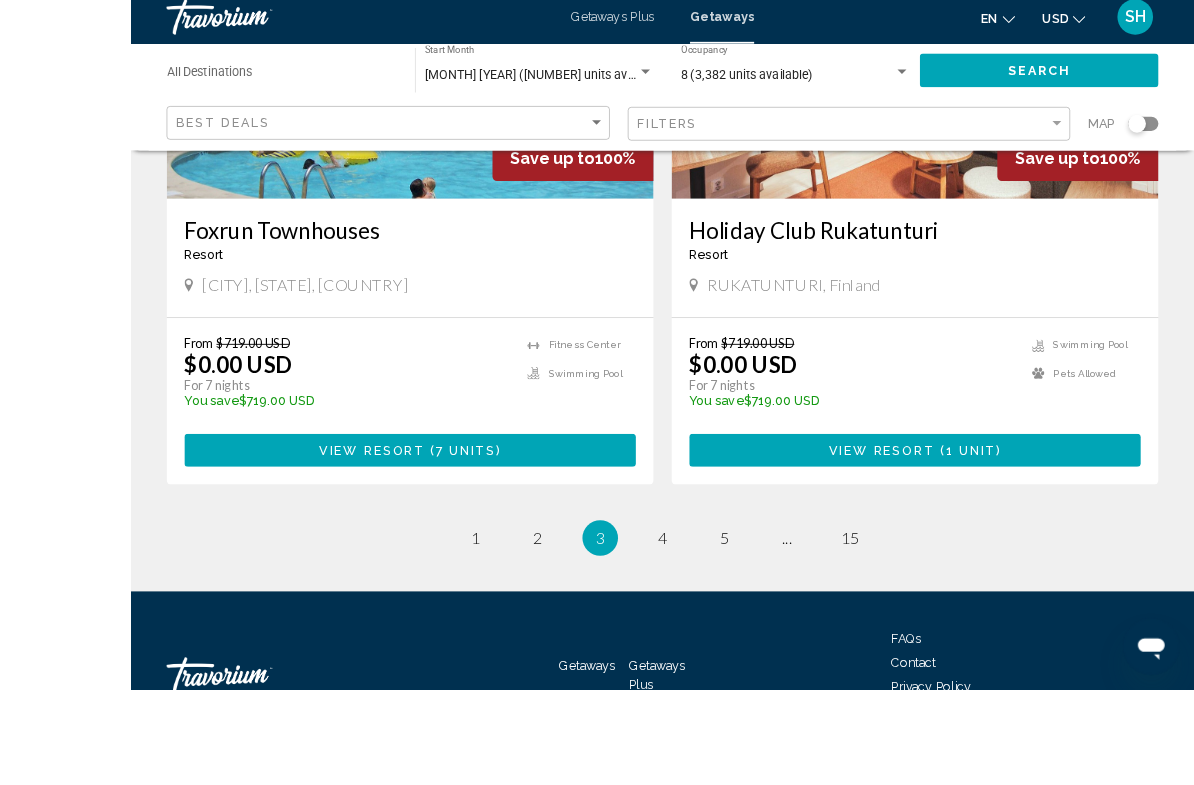 scroll, scrollTop: 3782, scrollLeft: 0, axis: vertical 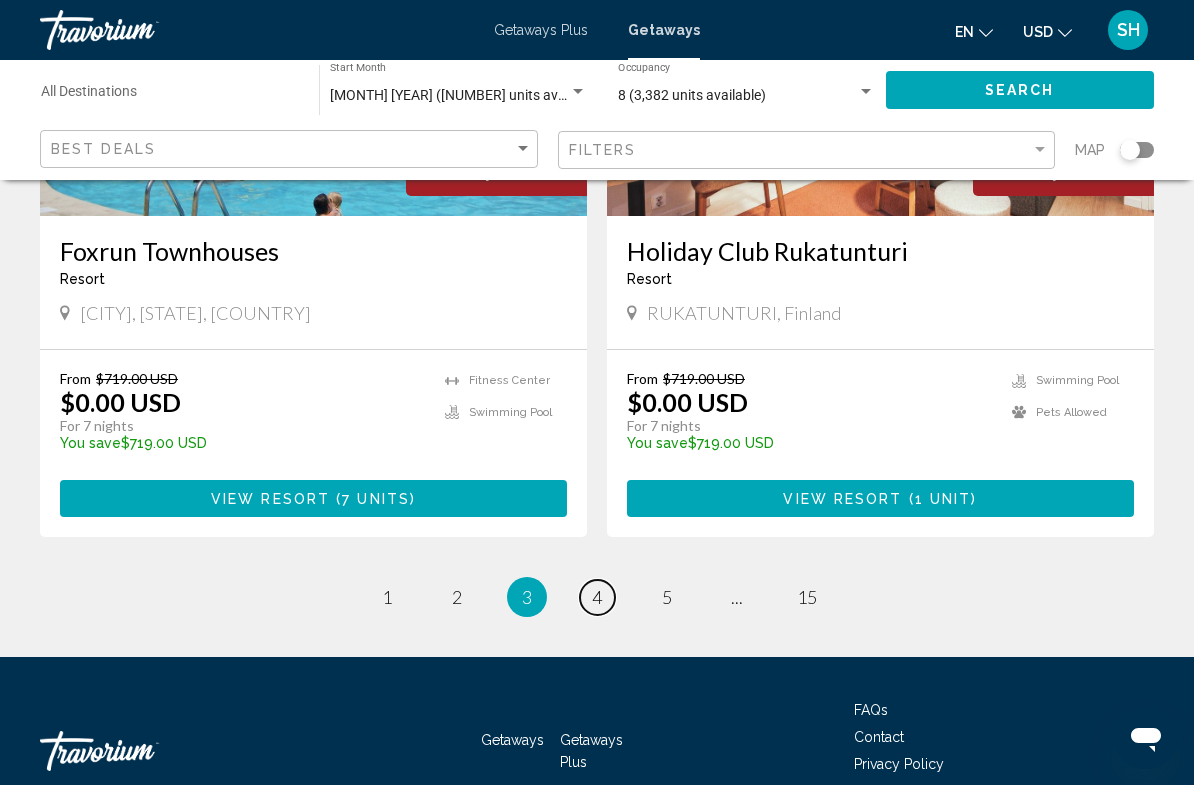 click on "page  4" at bounding box center [597, 597] 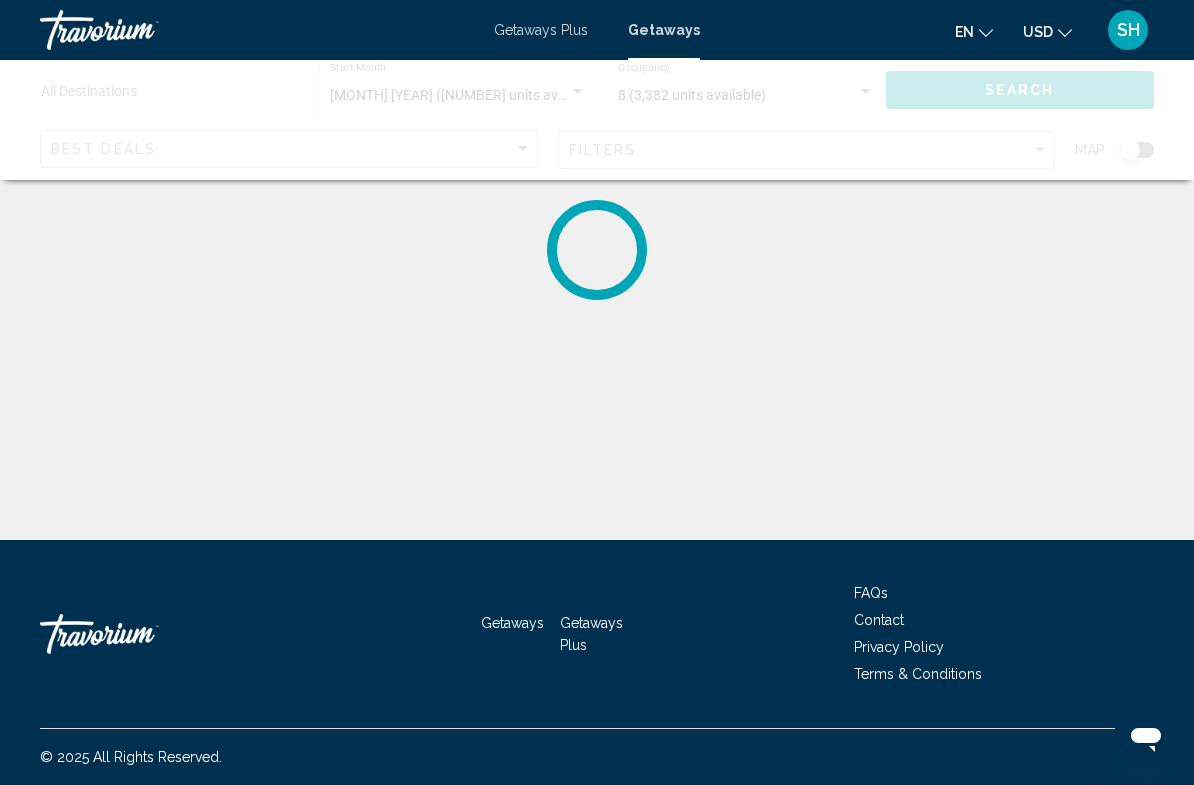 scroll, scrollTop: 0, scrollLeft: 0, axis: both 